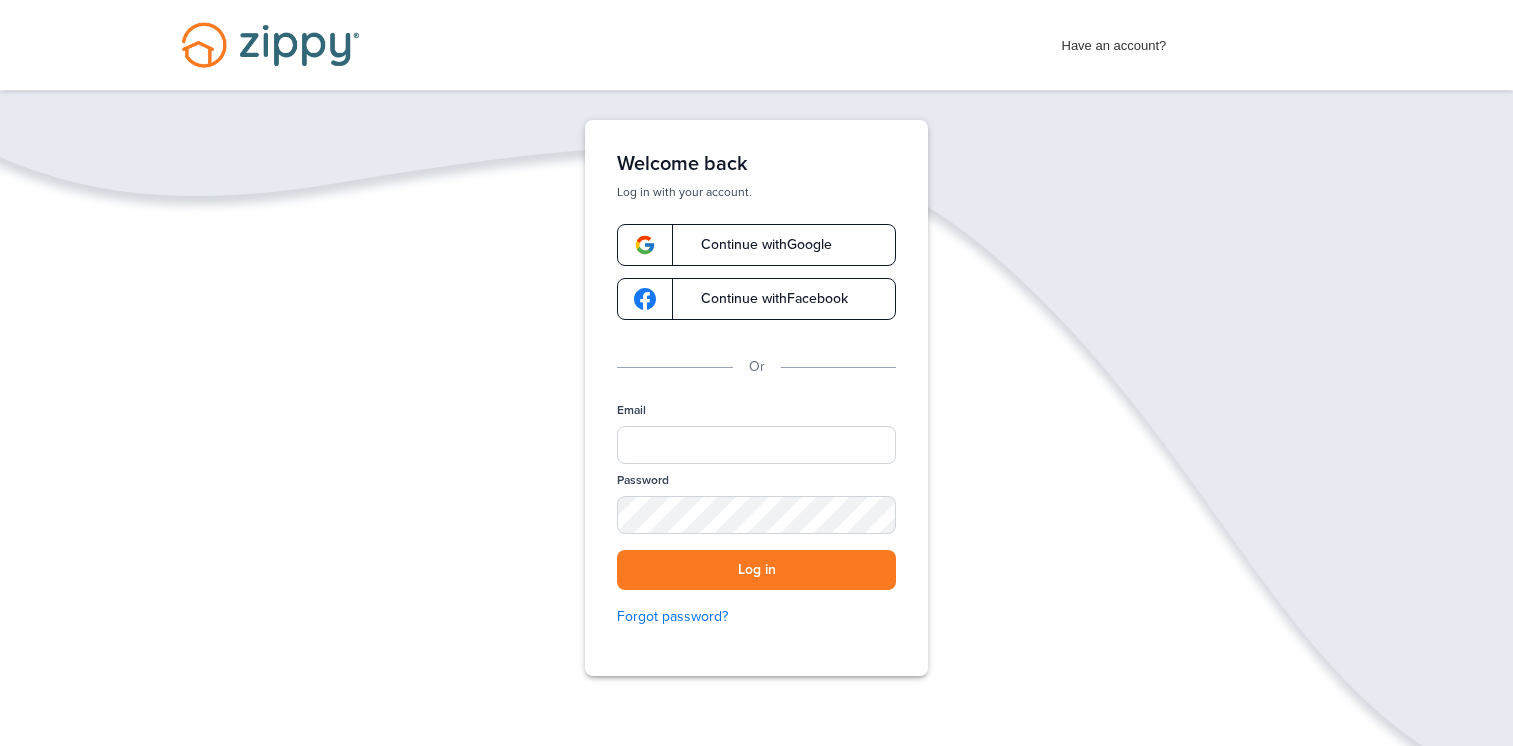 scroll, scrollTop: 0, scrollLeft: 0, axis: both 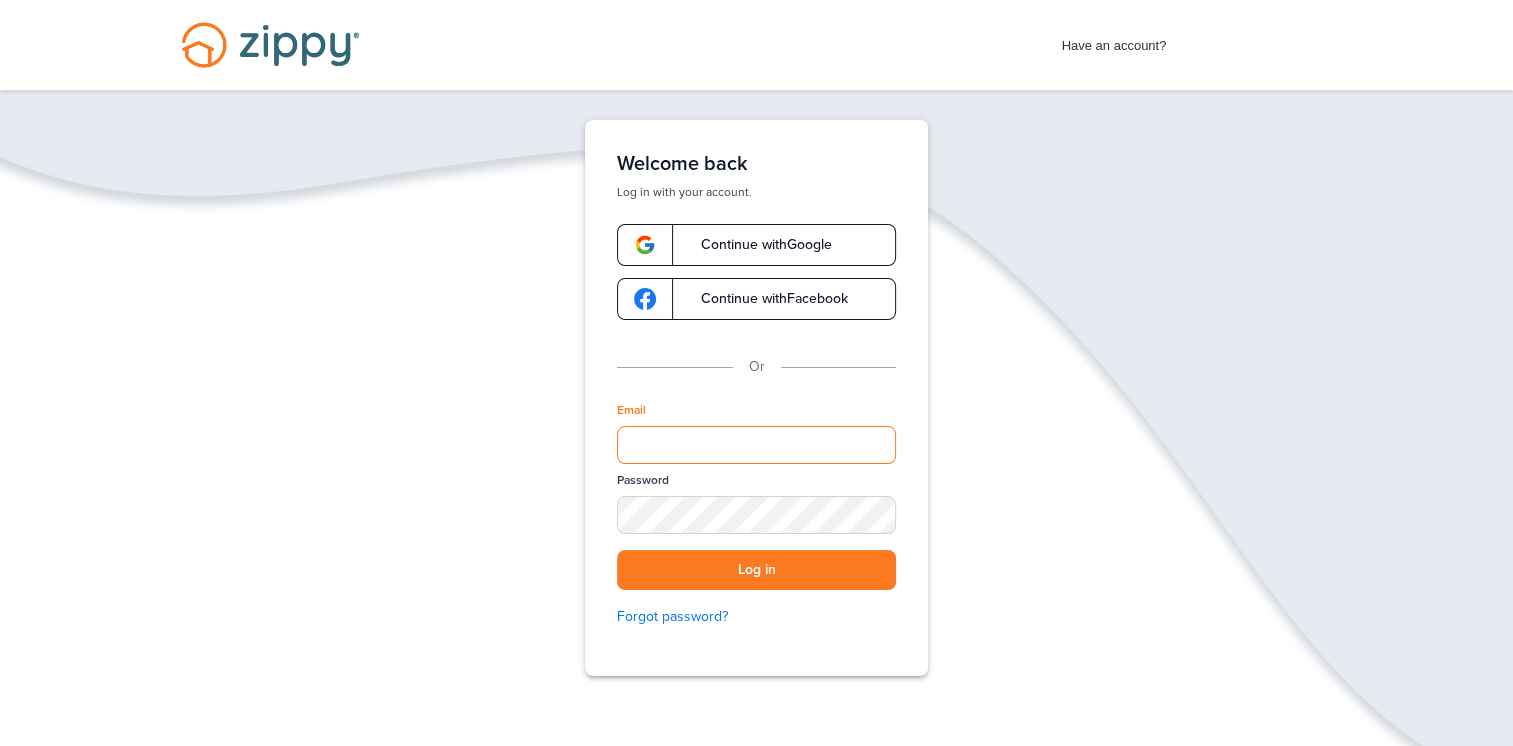 click on "Email" at bounding box center [756, 445] 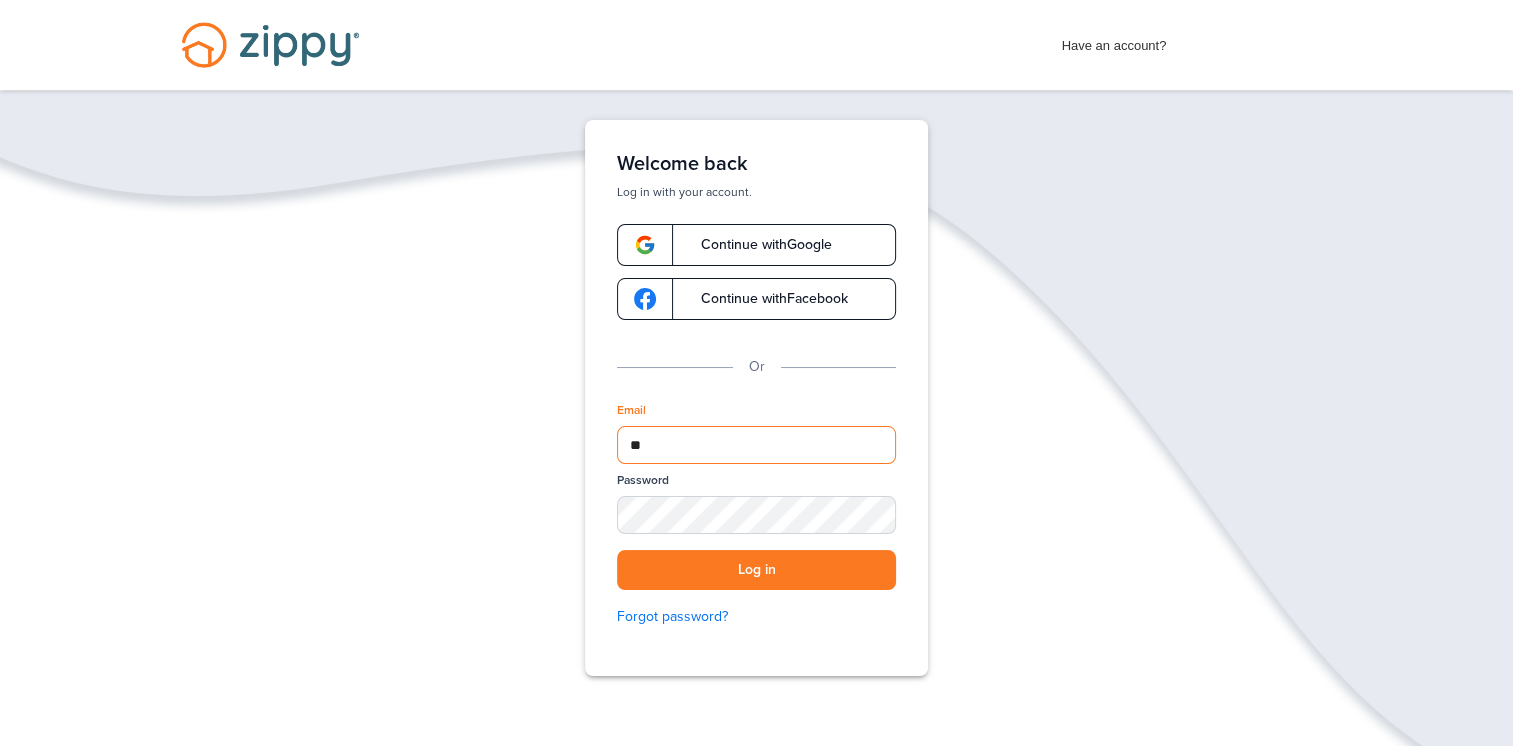 type on "**********" 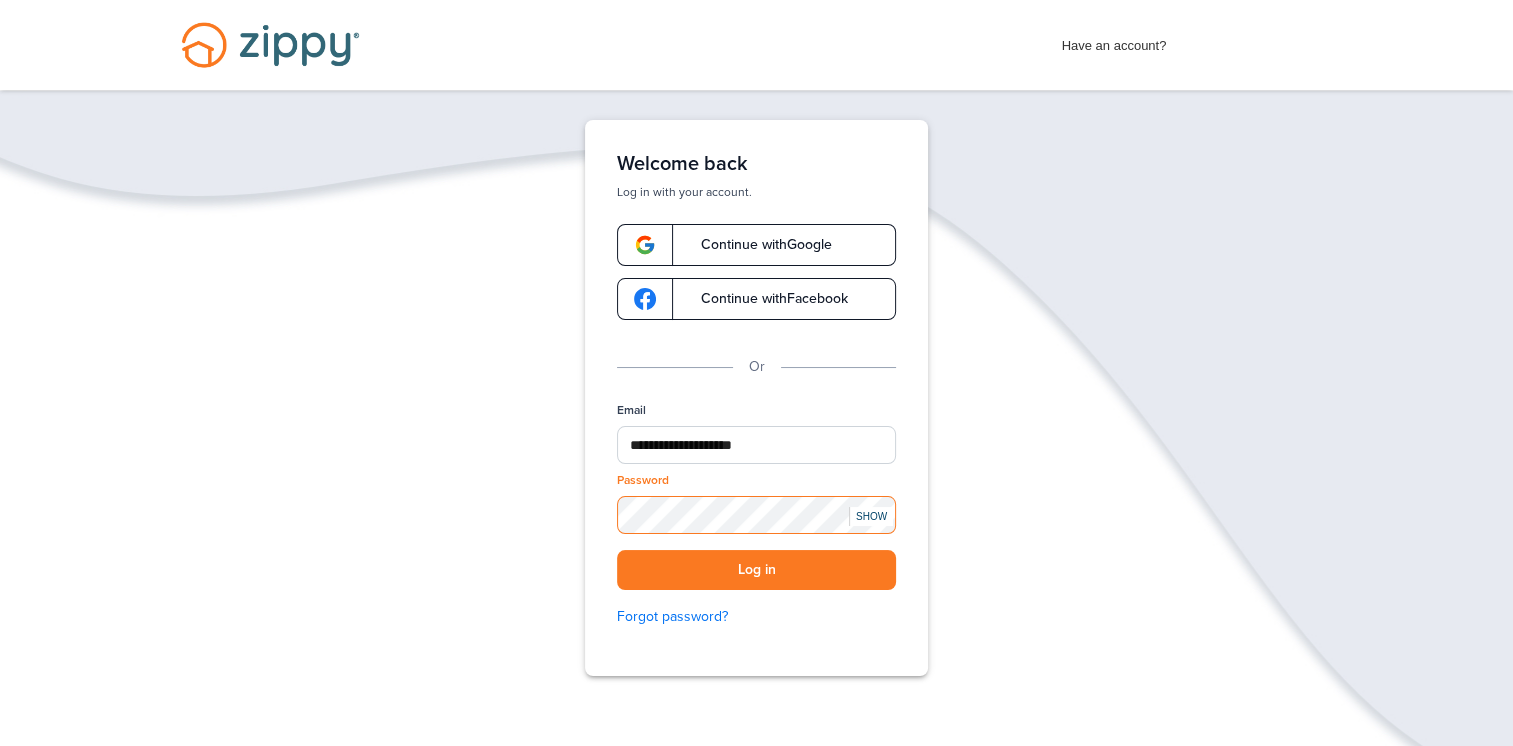 click on "Log in" at bounding box center [756, 570] 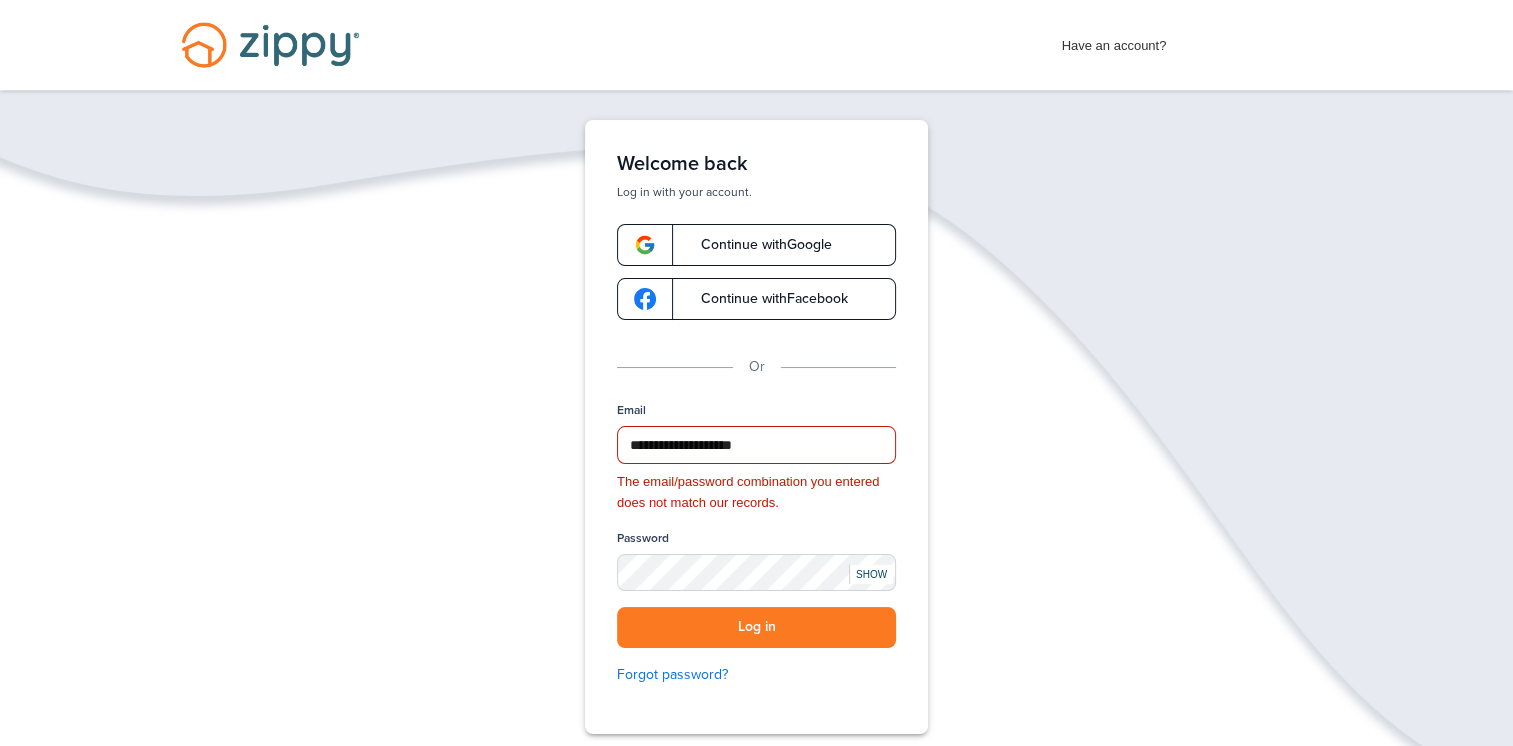 click on "SHOW" at bounding box center (871, 574) 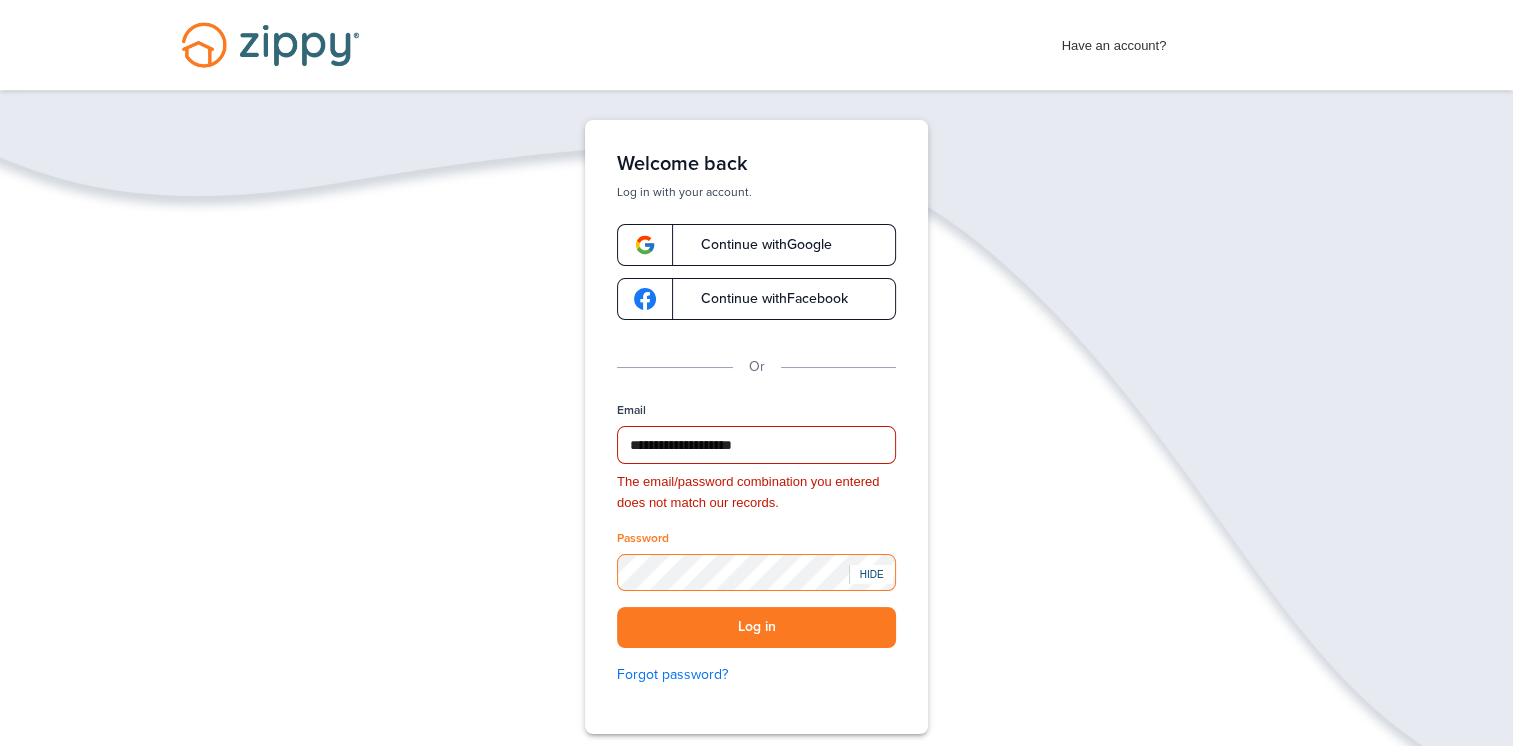 click on "Log in" at bounding box center [756, 627] 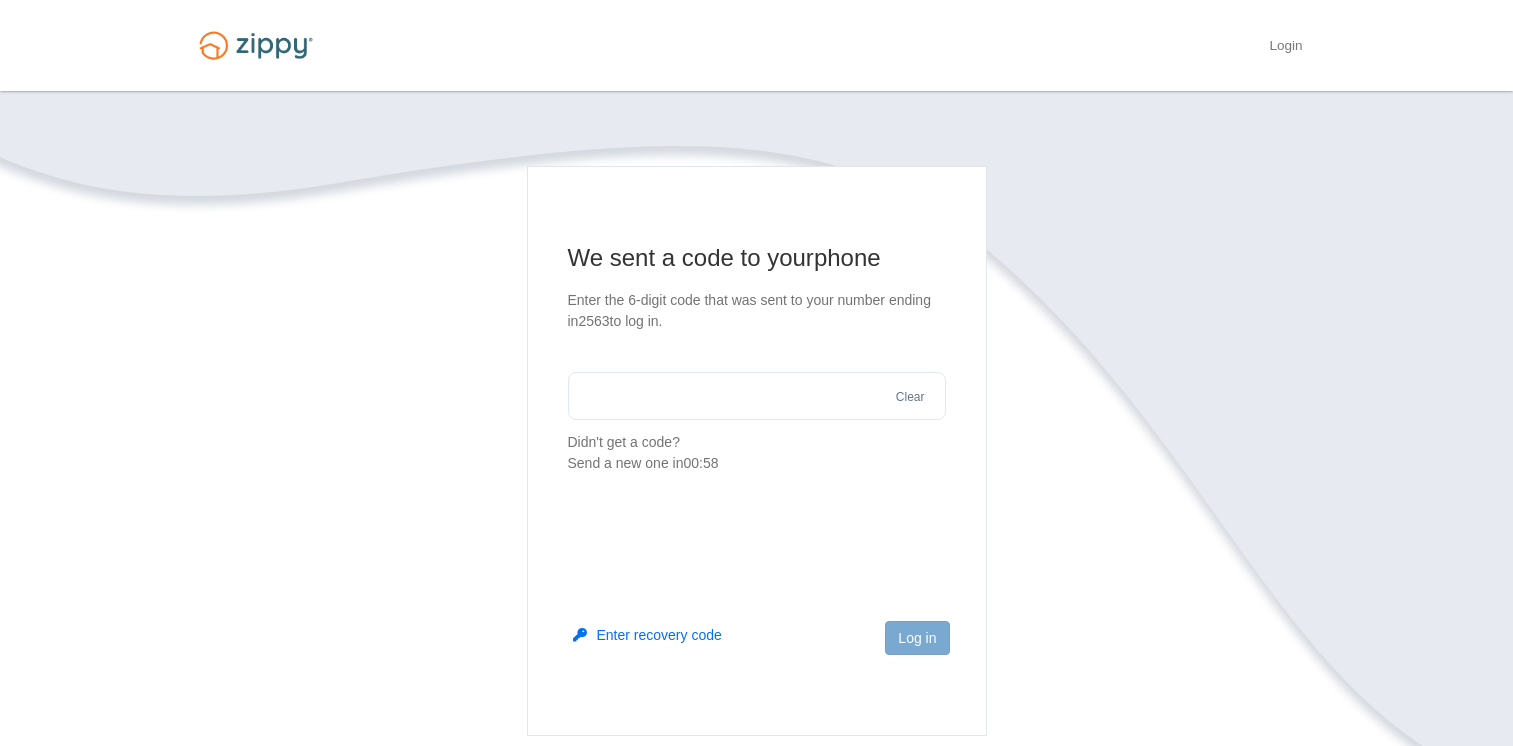 click at bounding box center (757, 396) 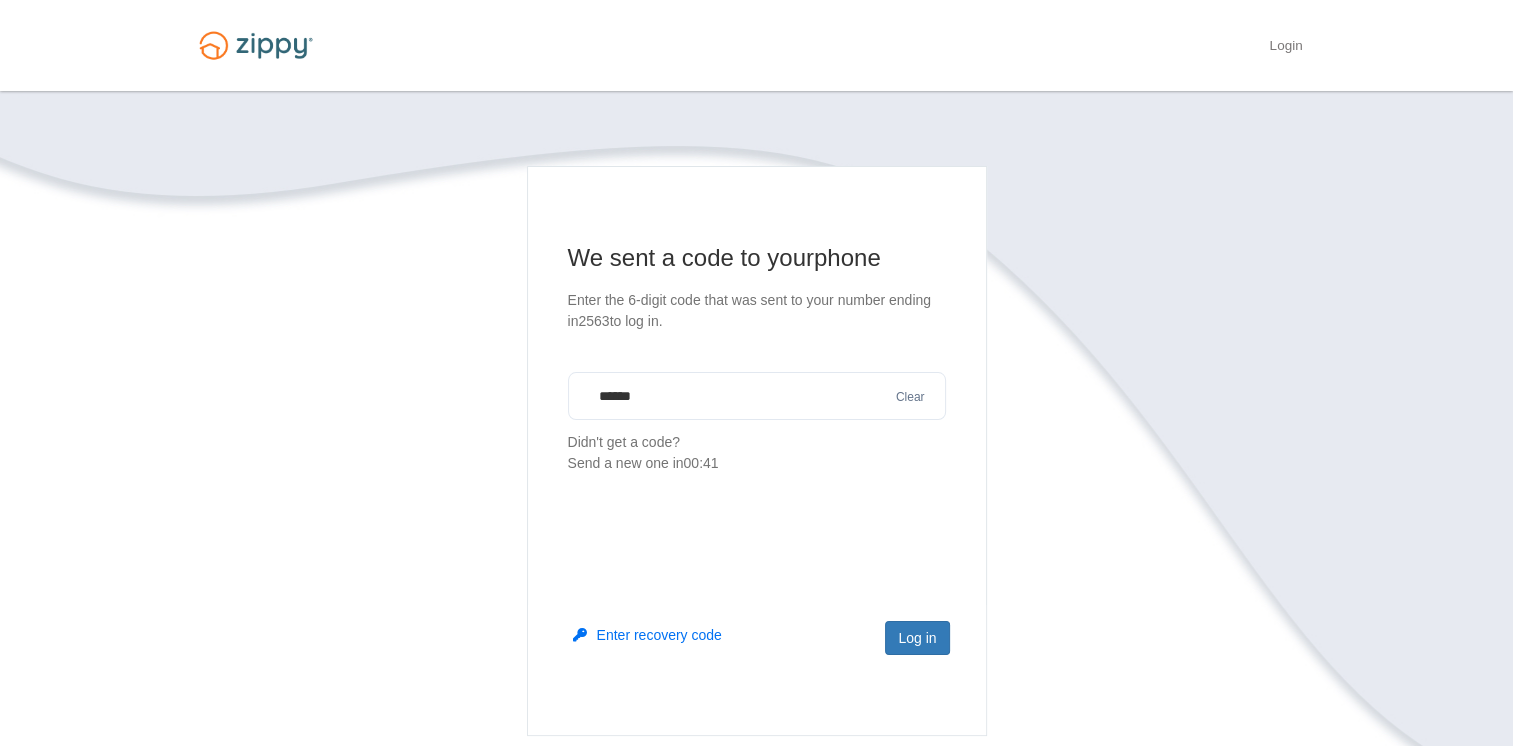 type on "******" 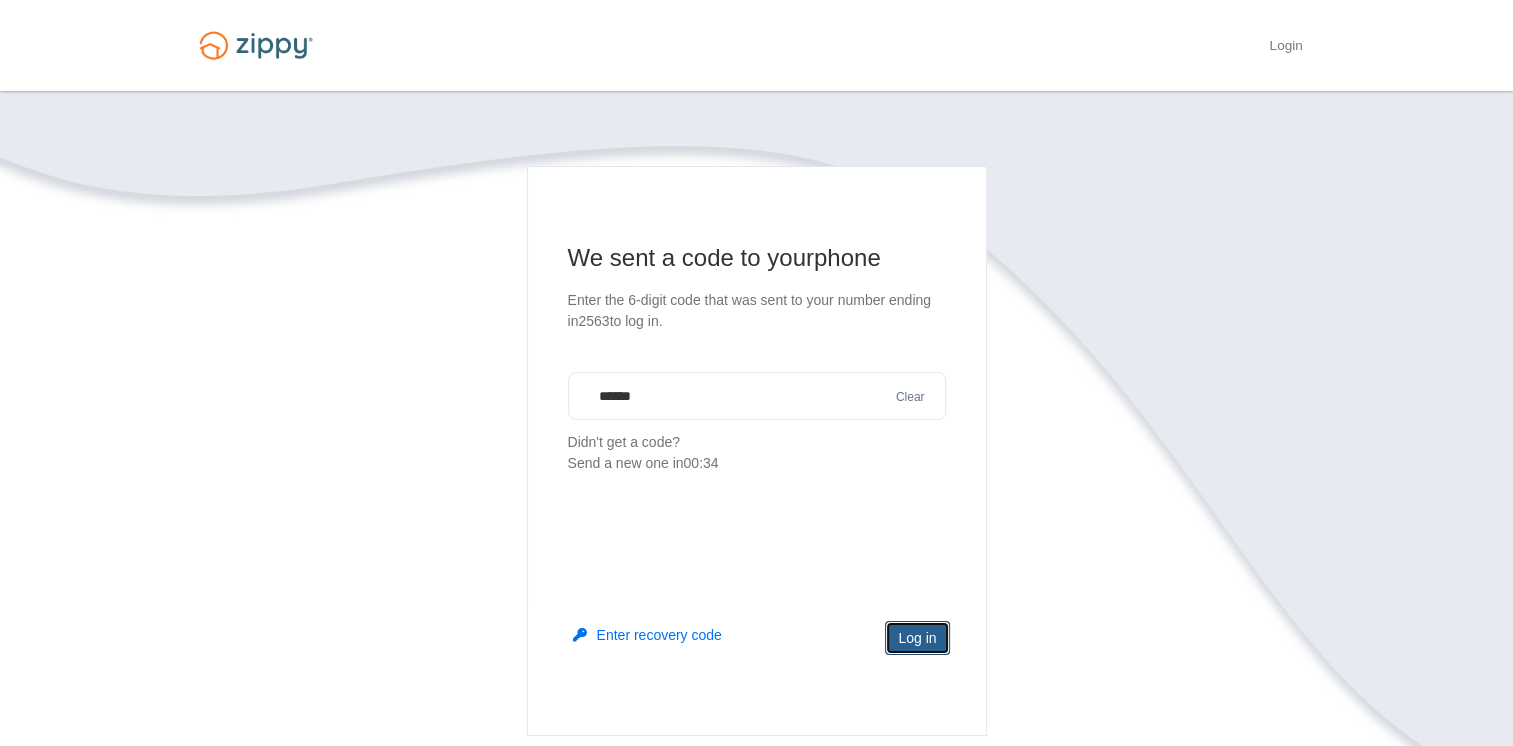 click on "Log in" at bounding box center [917, 638] 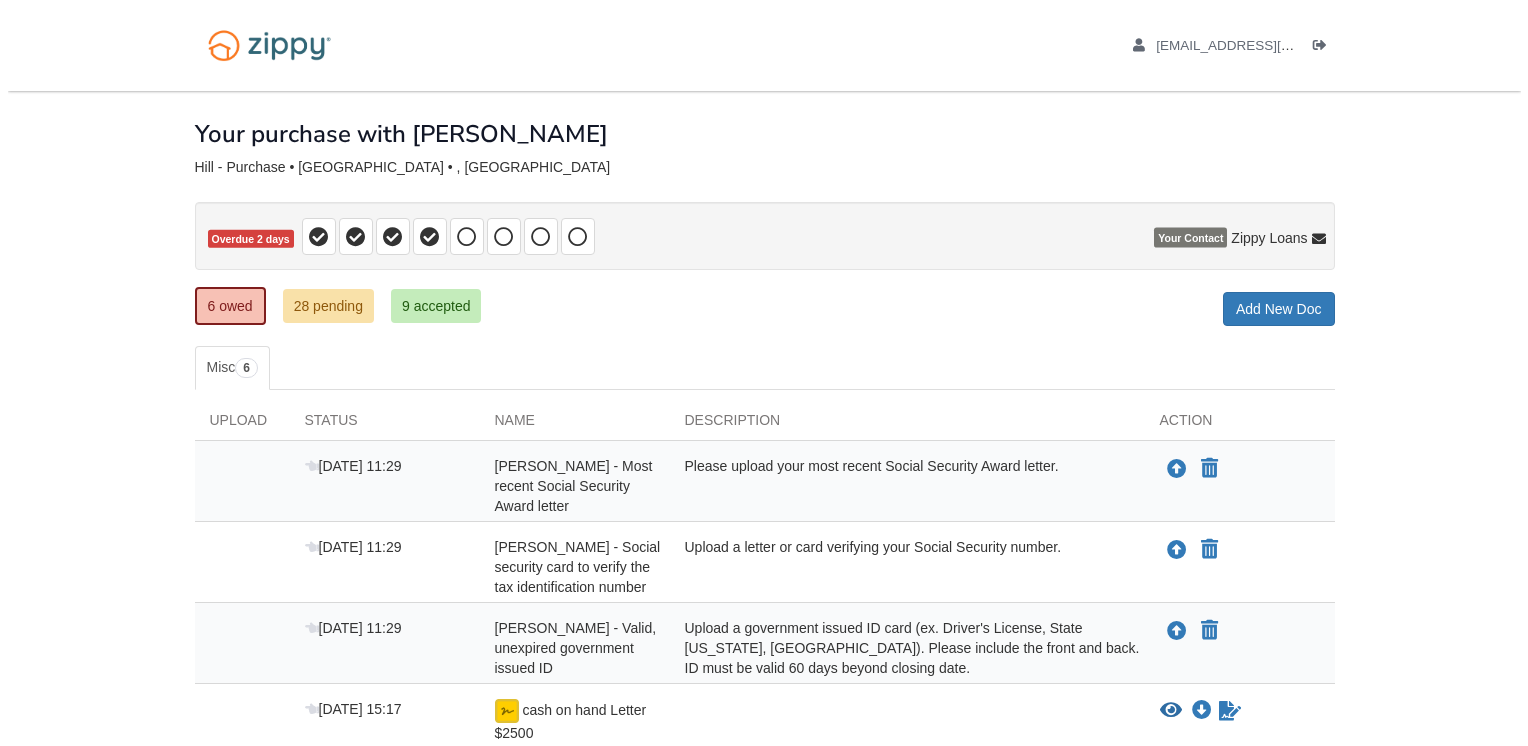 scroll, scrollTop: 0, scrollLeft: 0, axis: both 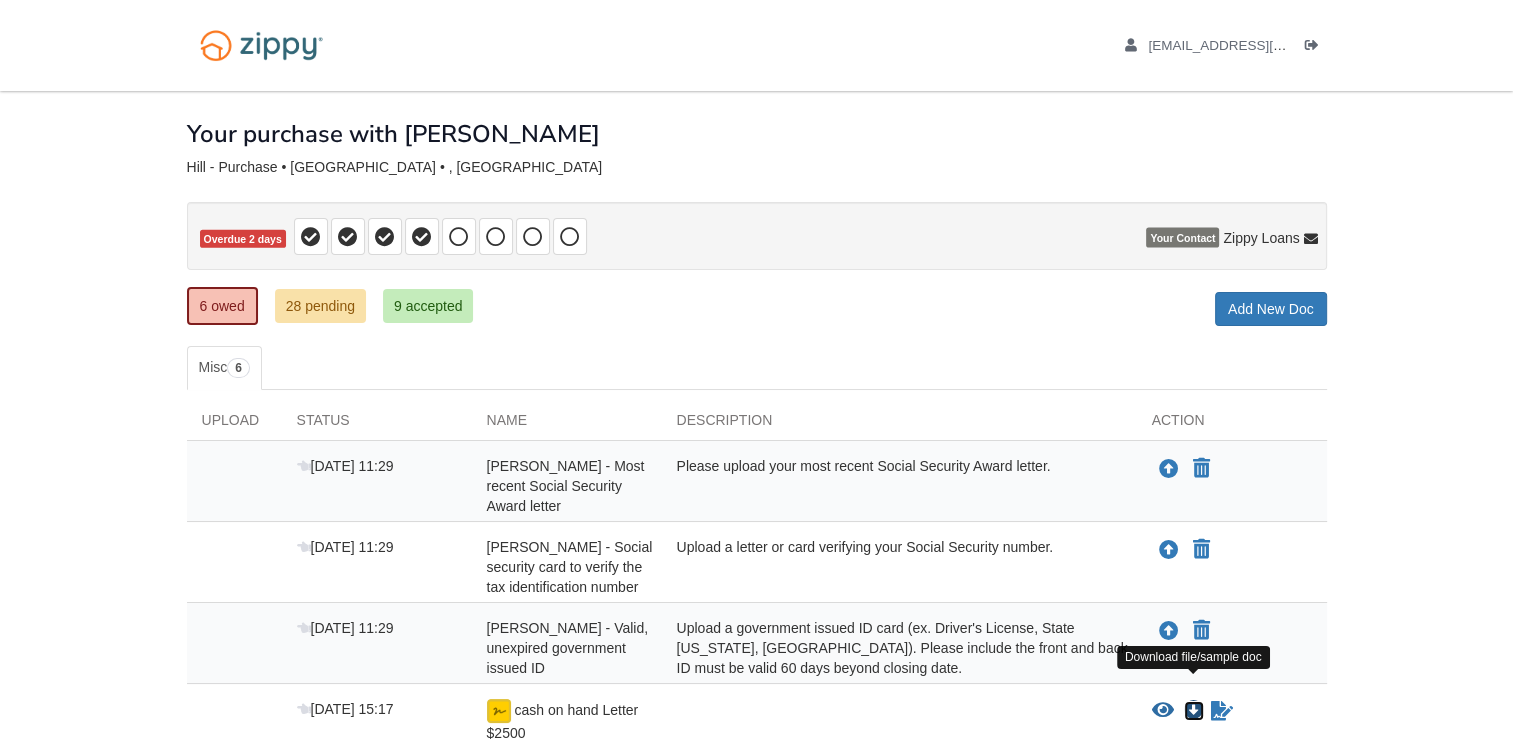 click at bounding box center [1194, 711] 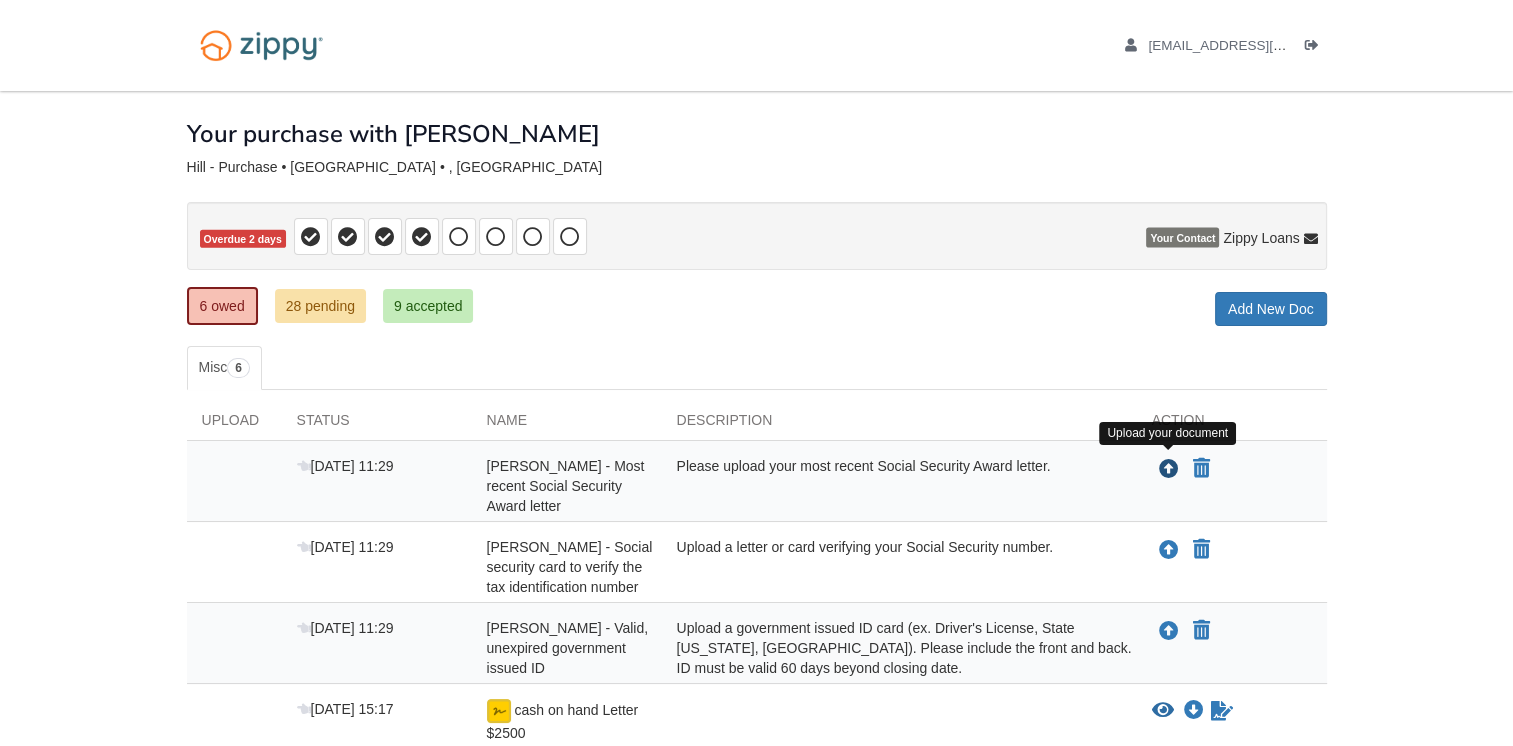 click at bounding box center (1169, 470) 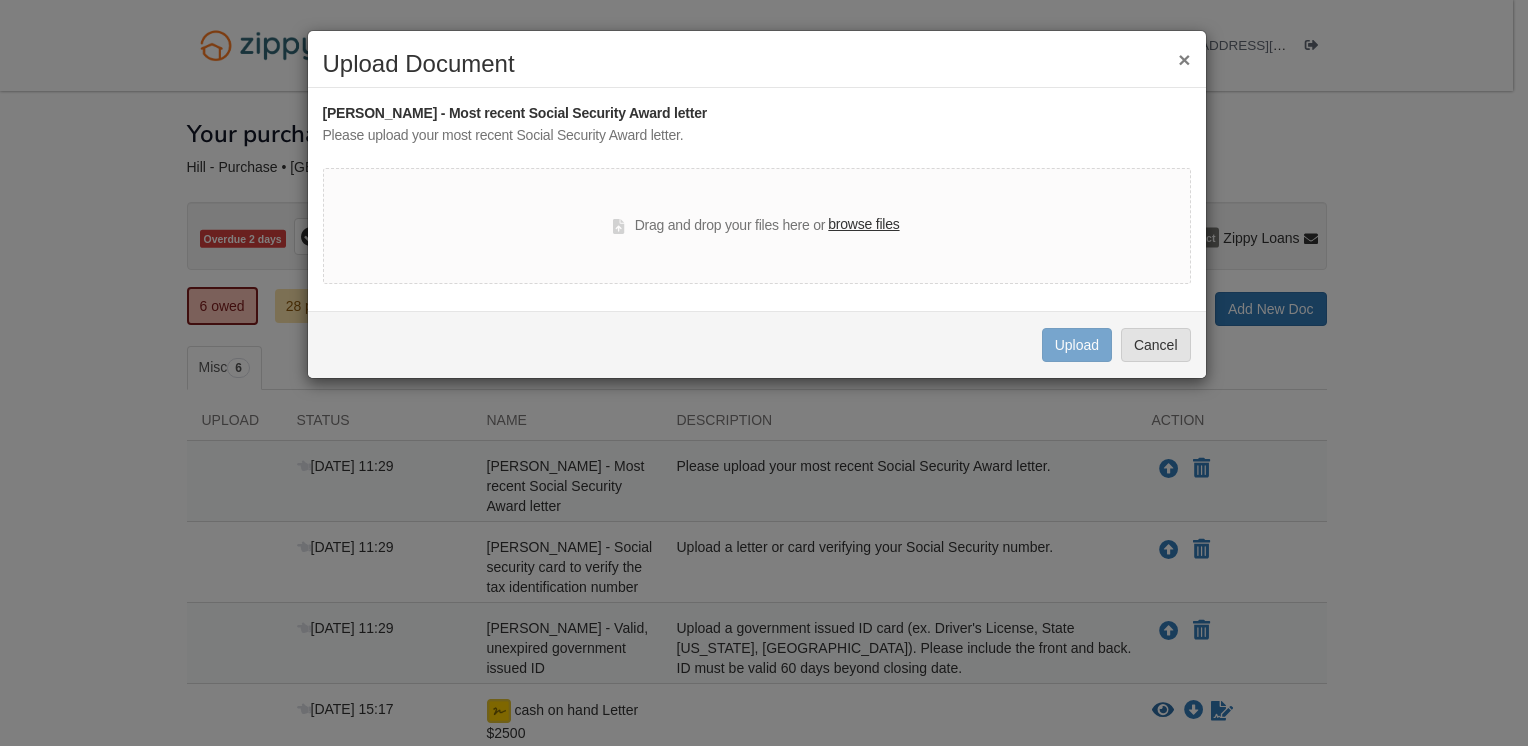 click on "browse files" at bounding box center (863, 225) 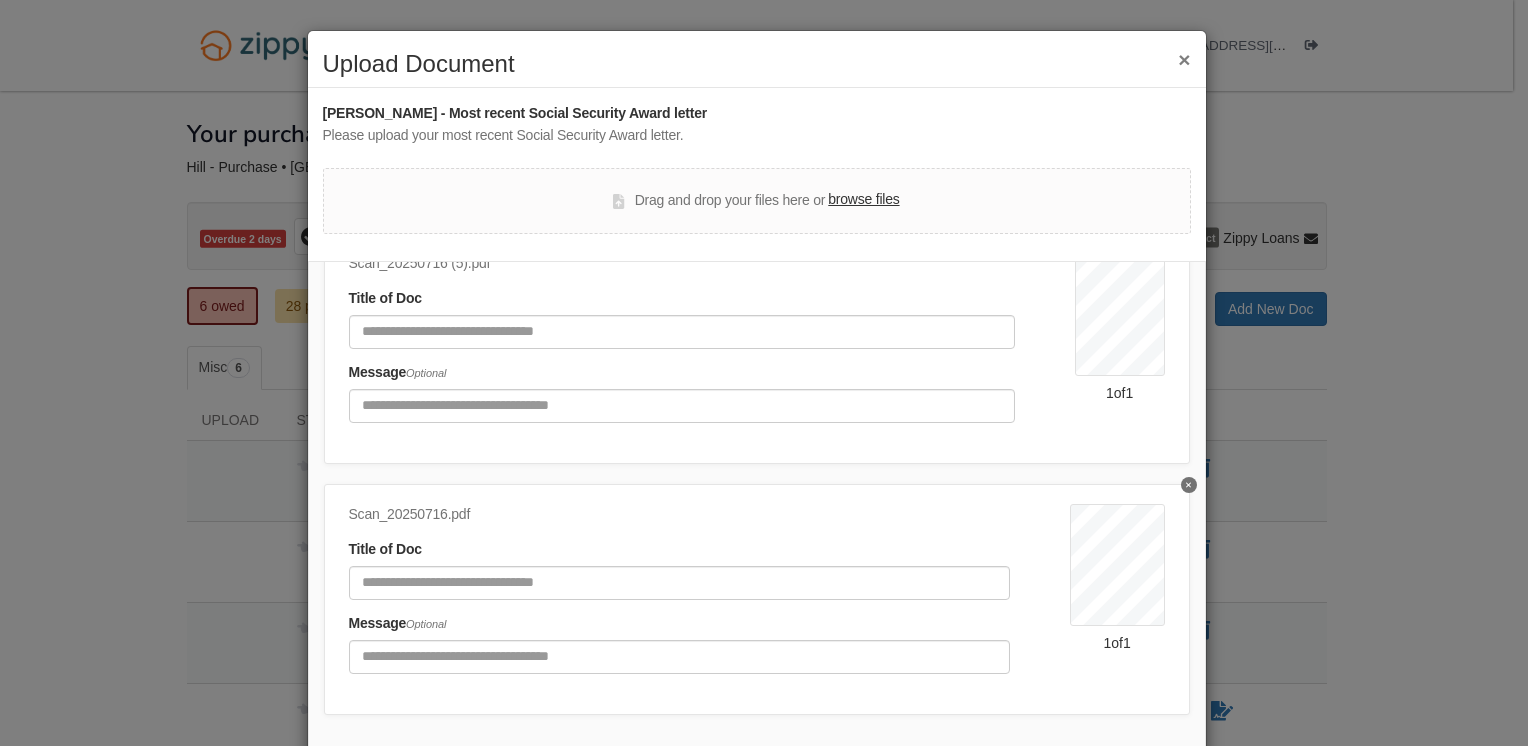 scroll, scrollTop: 861, scrollLeft: 0, axis: vertical 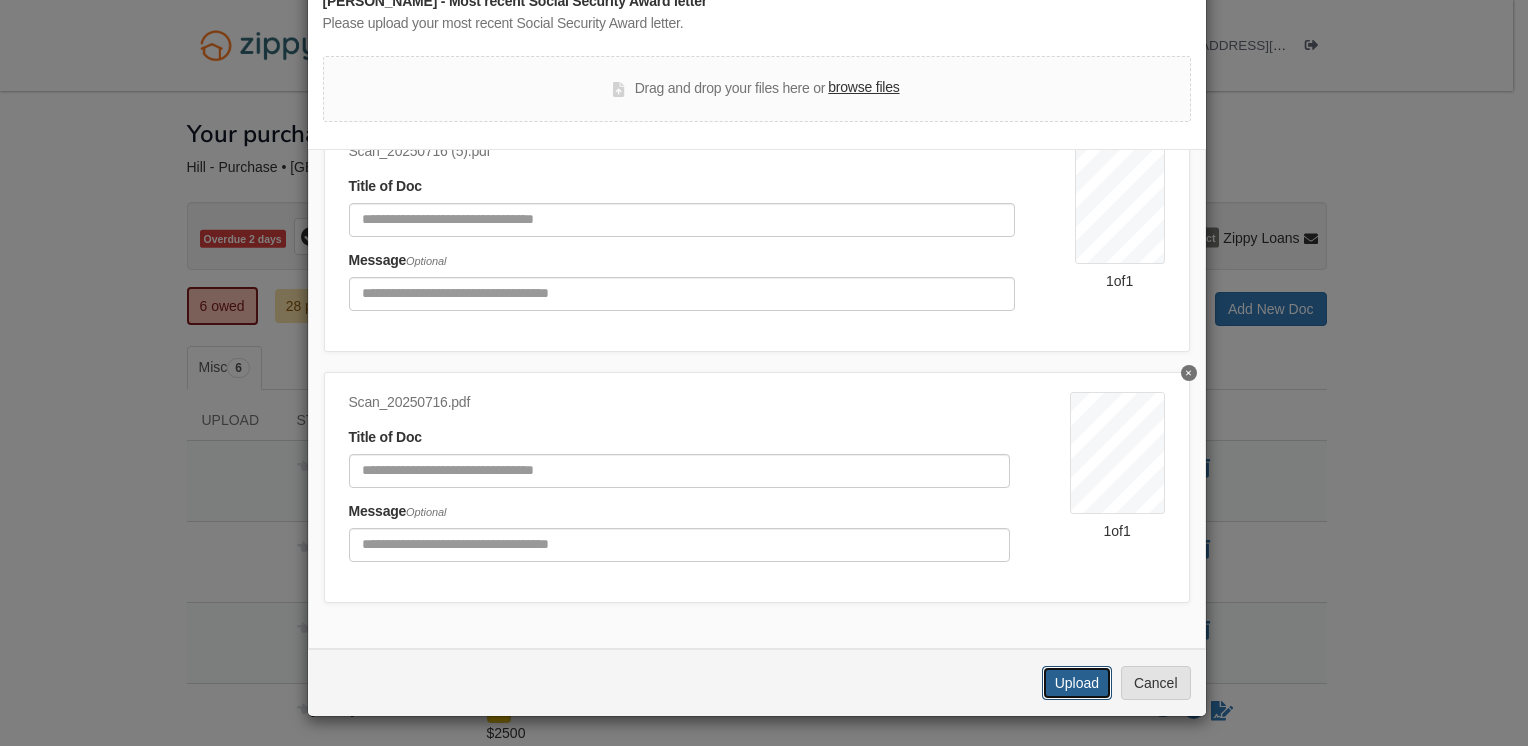 click on "Upload" at bounding box center [1077, 683] 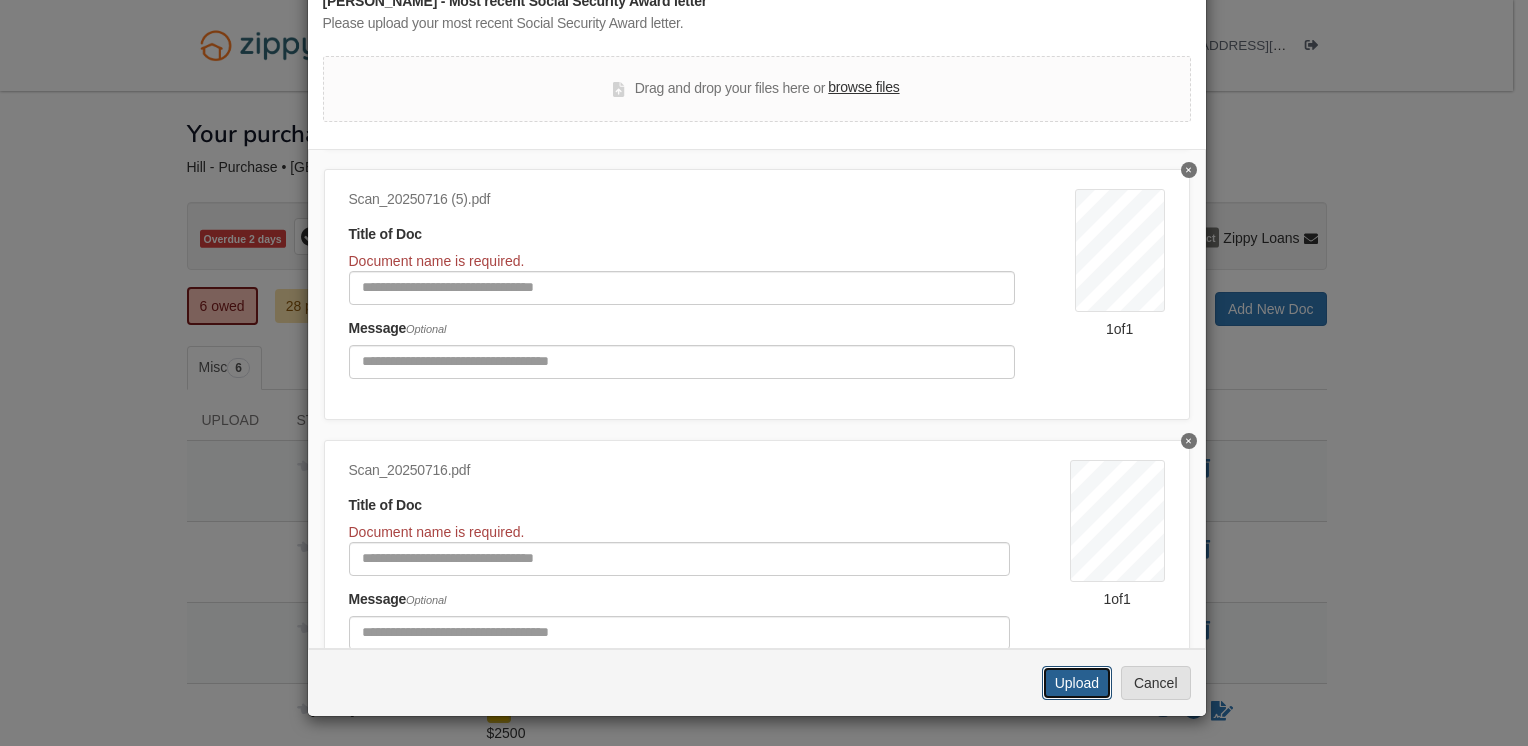 scroll, scrollTop: 921, scrollLeft: 0, axis: vertical 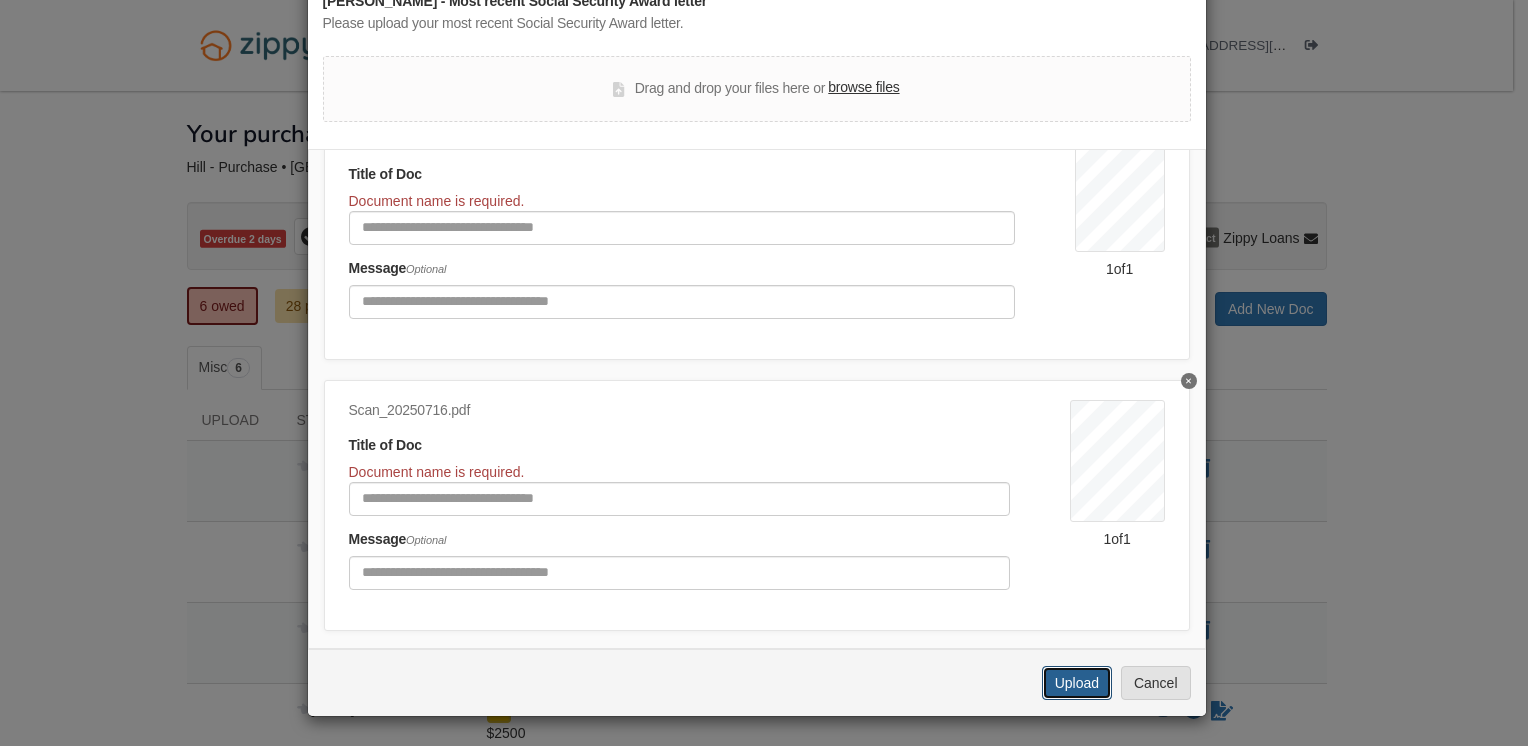 click on "Upload" at bounding box center [1077, 683] 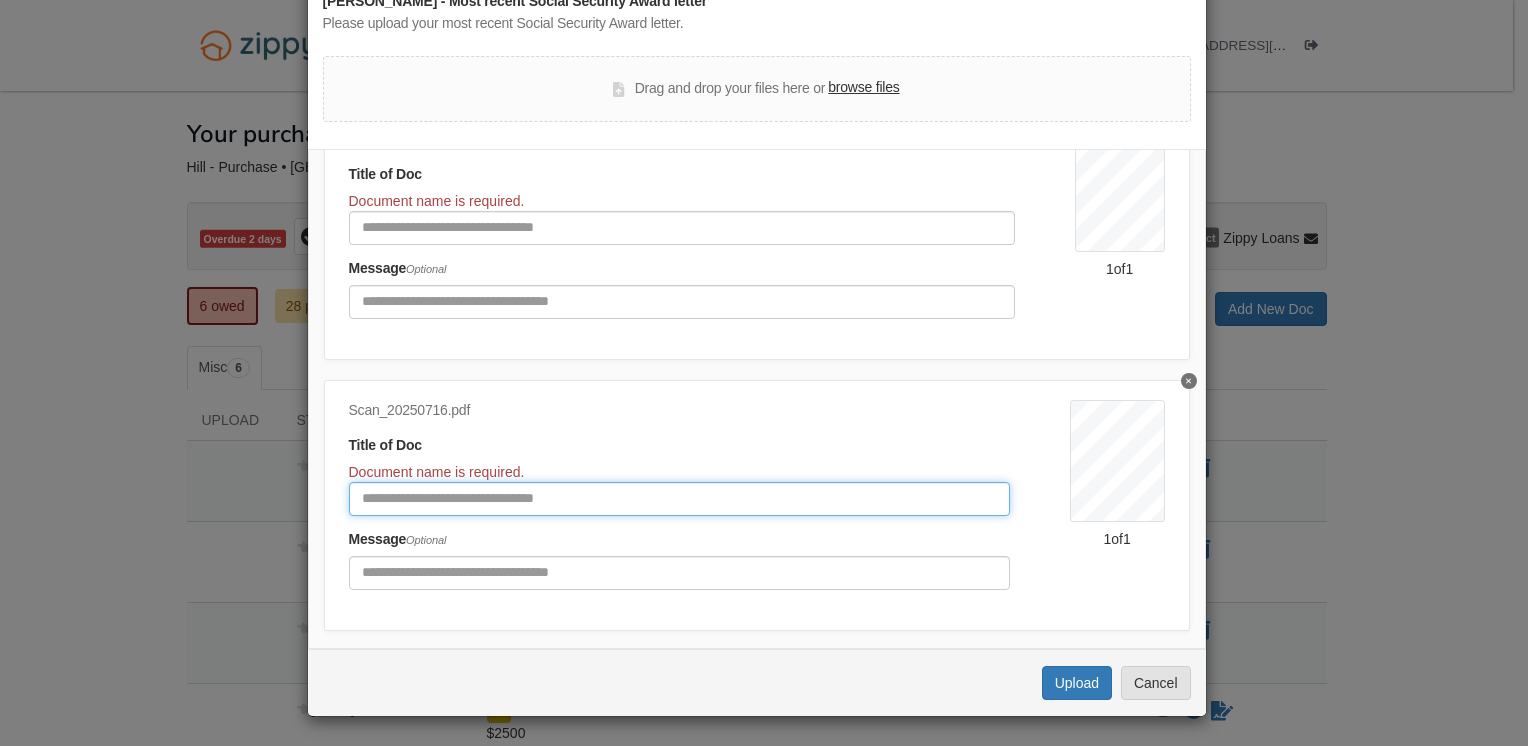 click at bounding box center (679, 499) 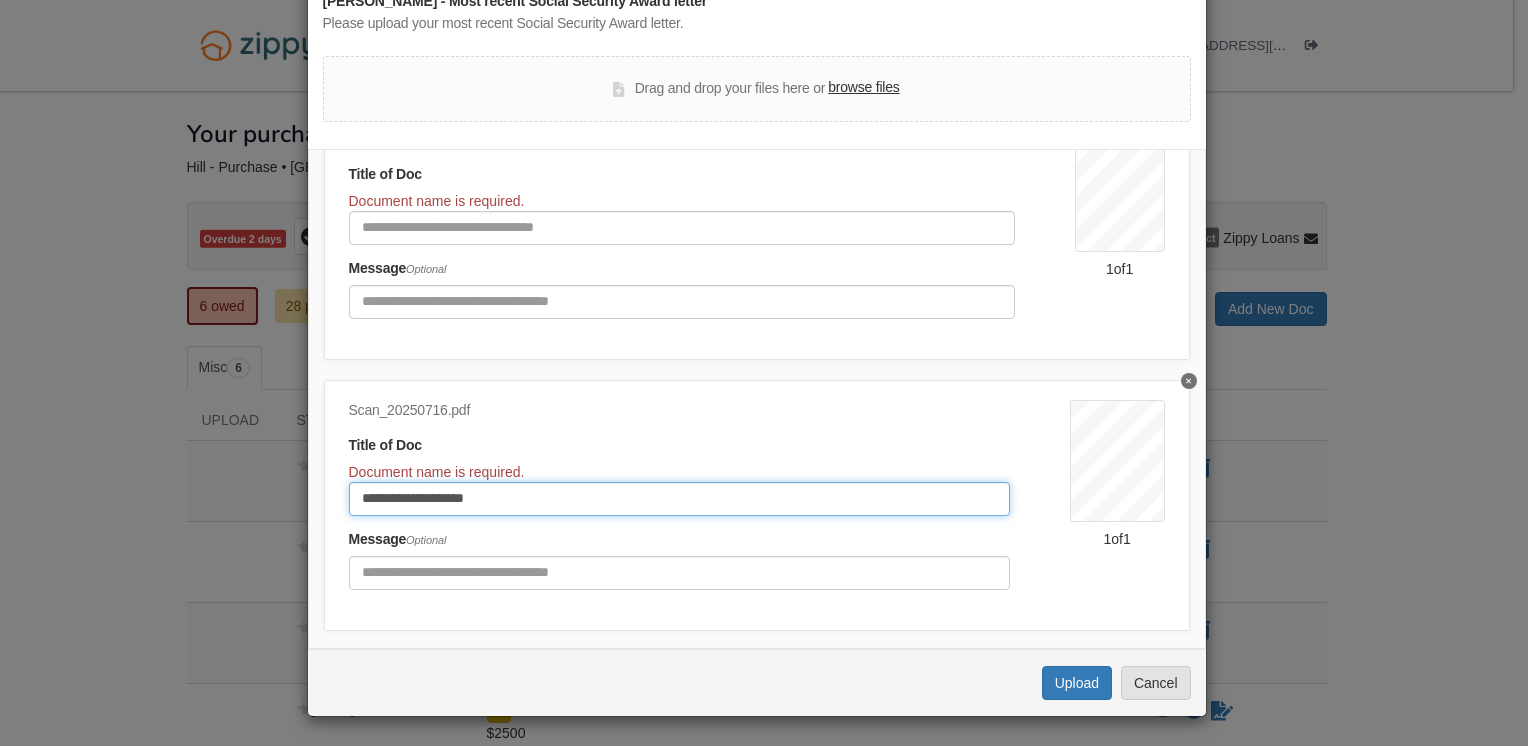 type on "**********" 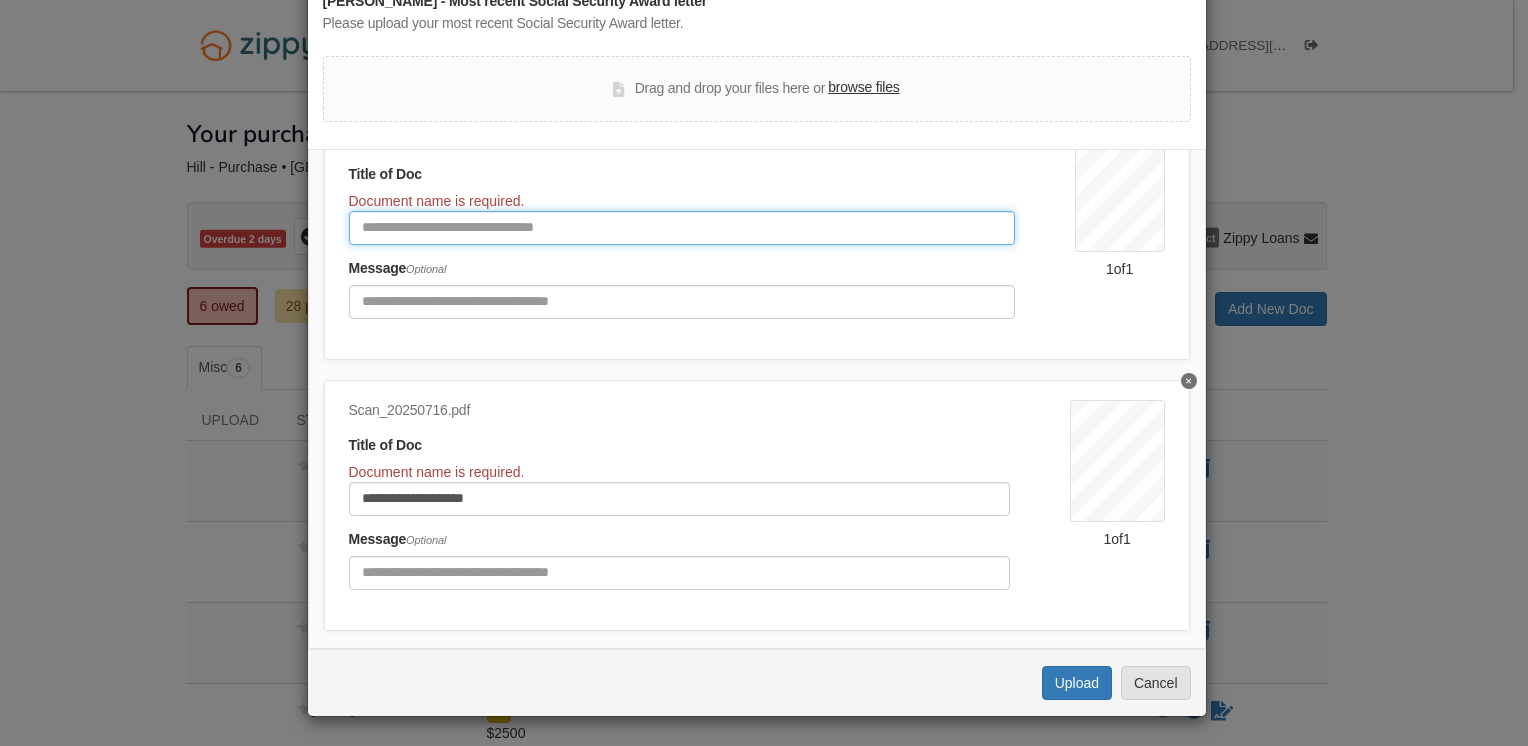 paste on "**********" 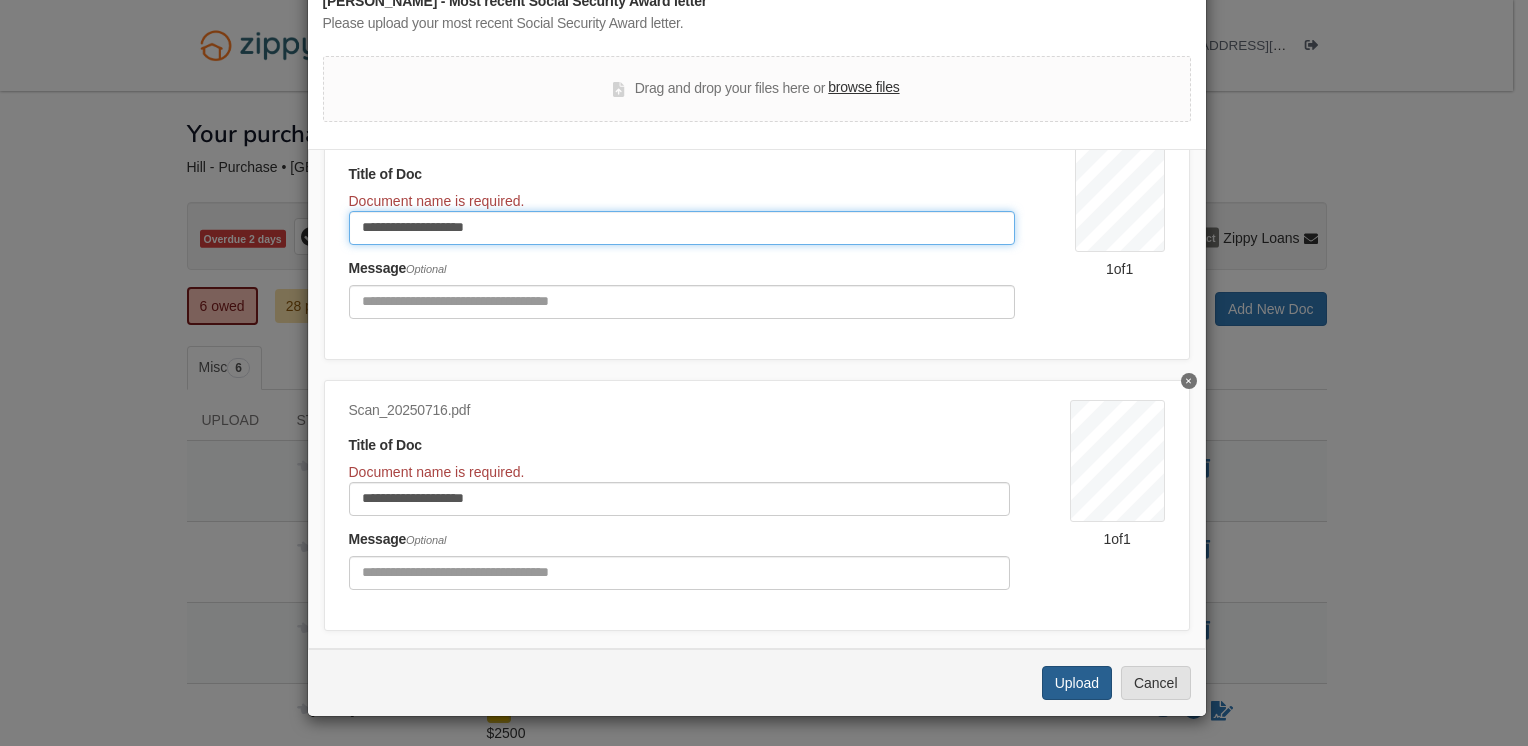 type on "**********" 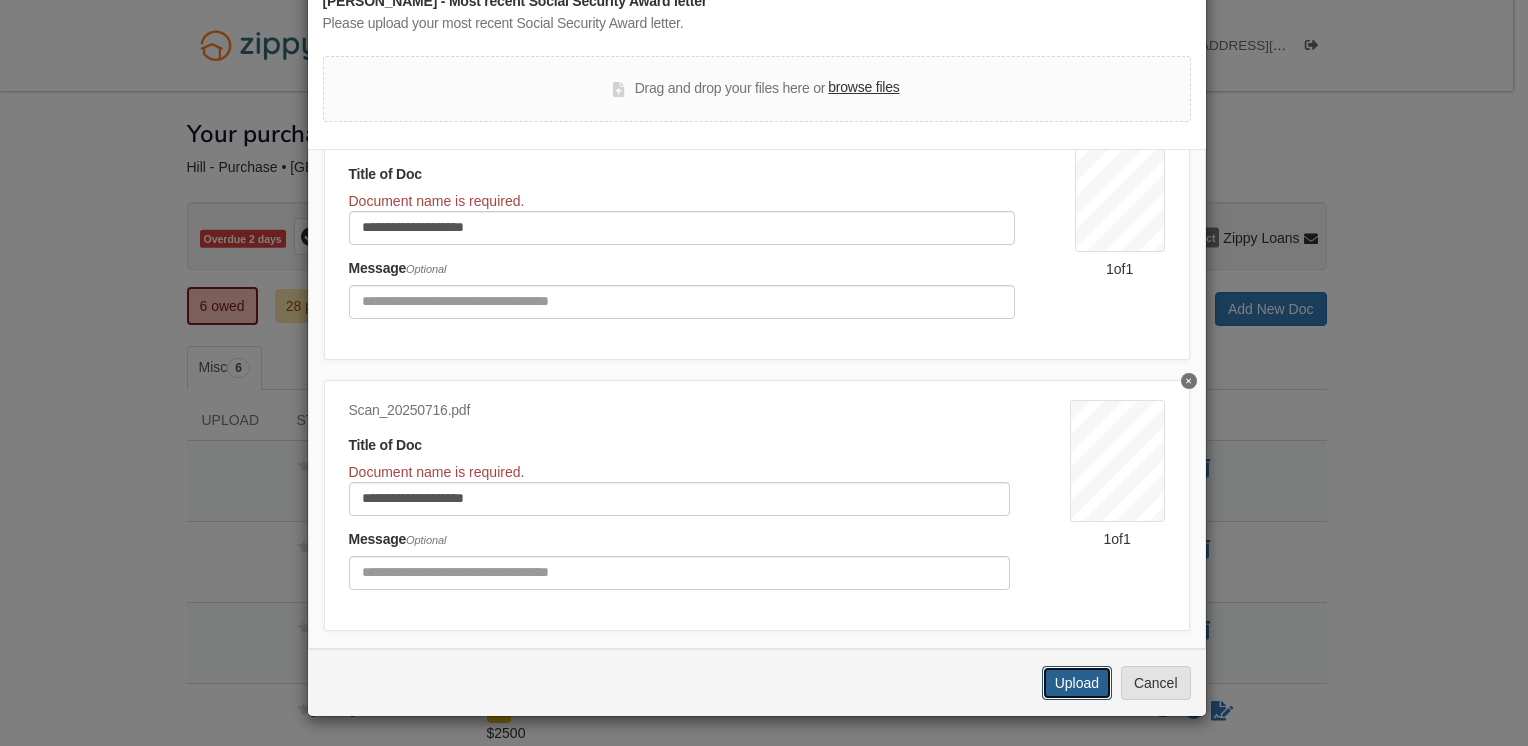 click on "Upload" at bounding box center (1077, 683) 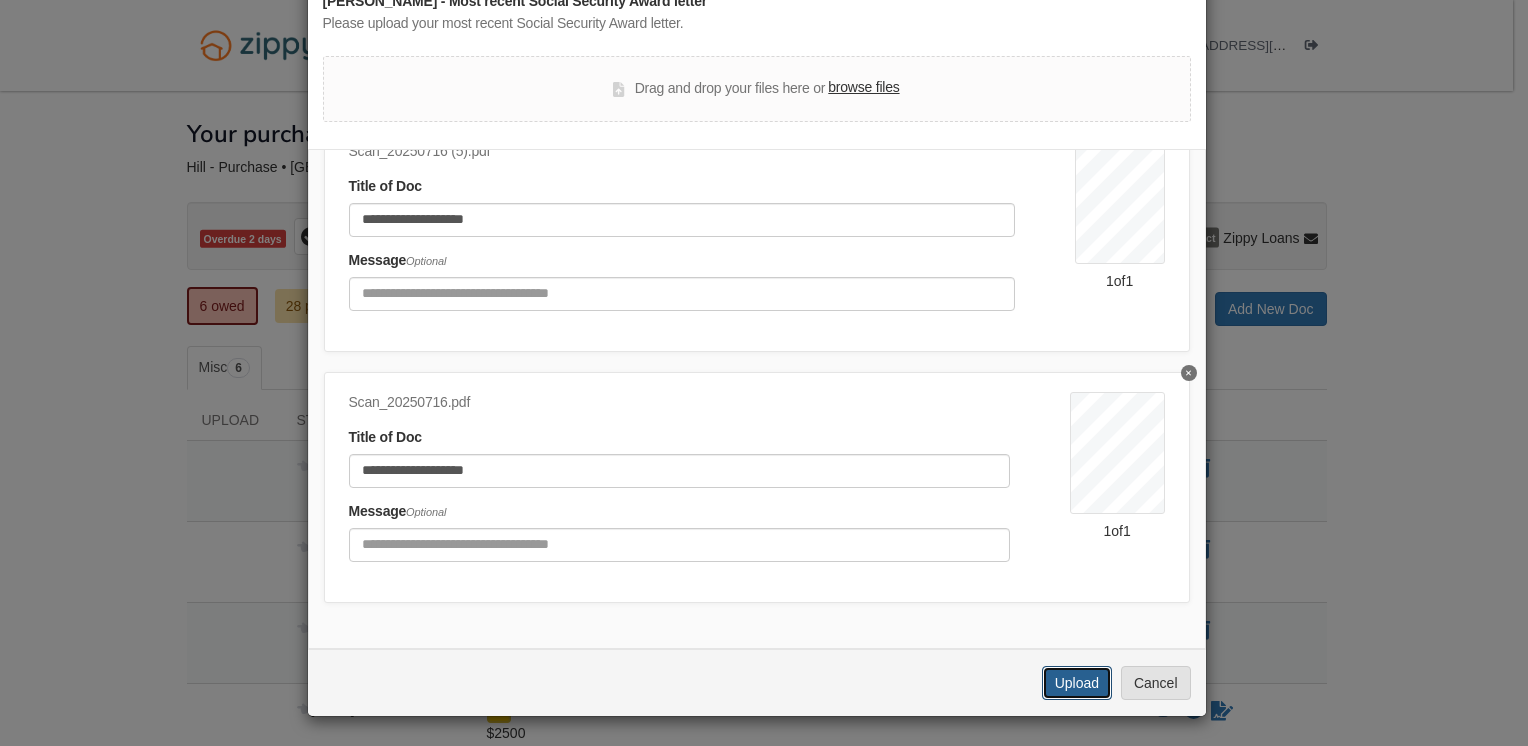 click on "Upload" at bounding box center (1077, 683) 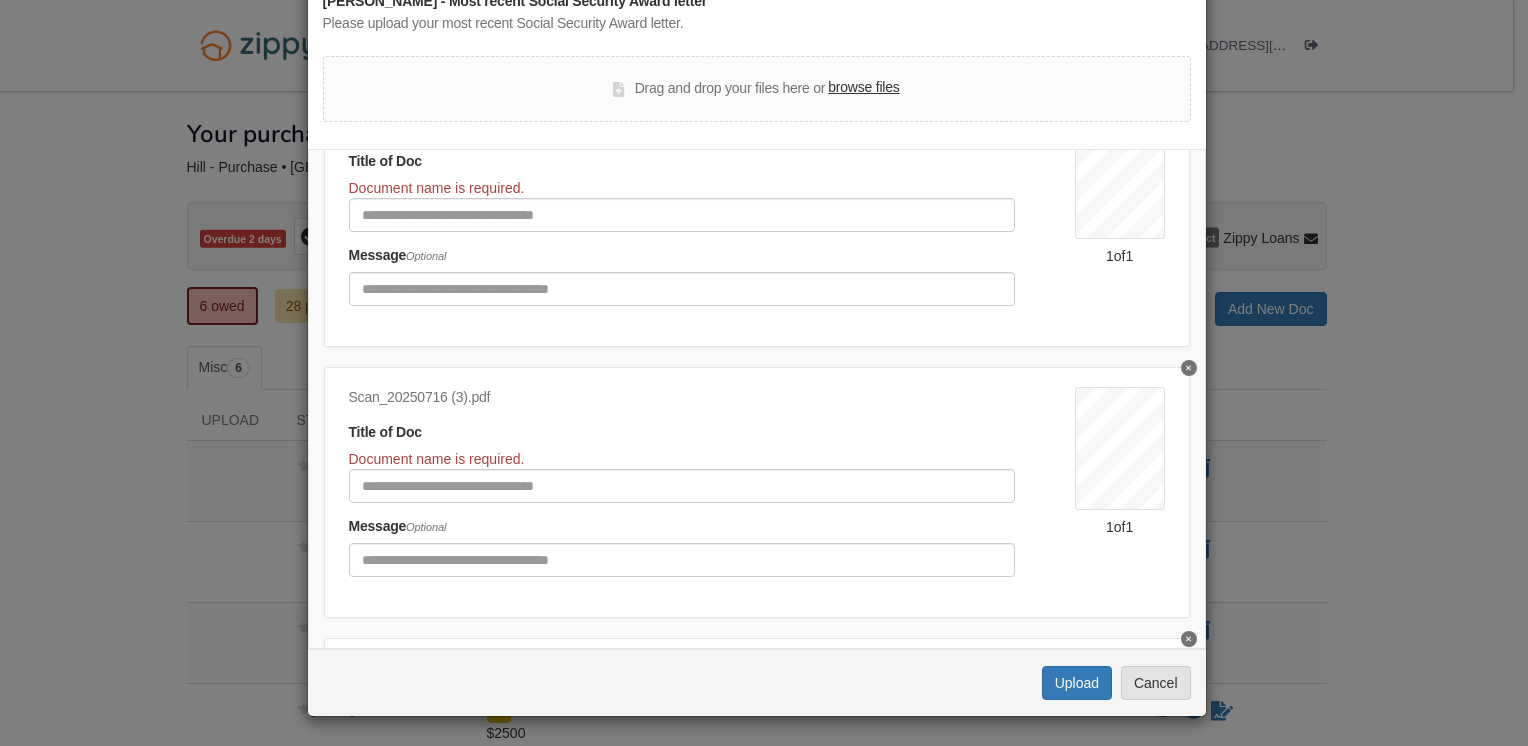 scroll, scrollTop: 0, scrollLeft: 0, axis: both 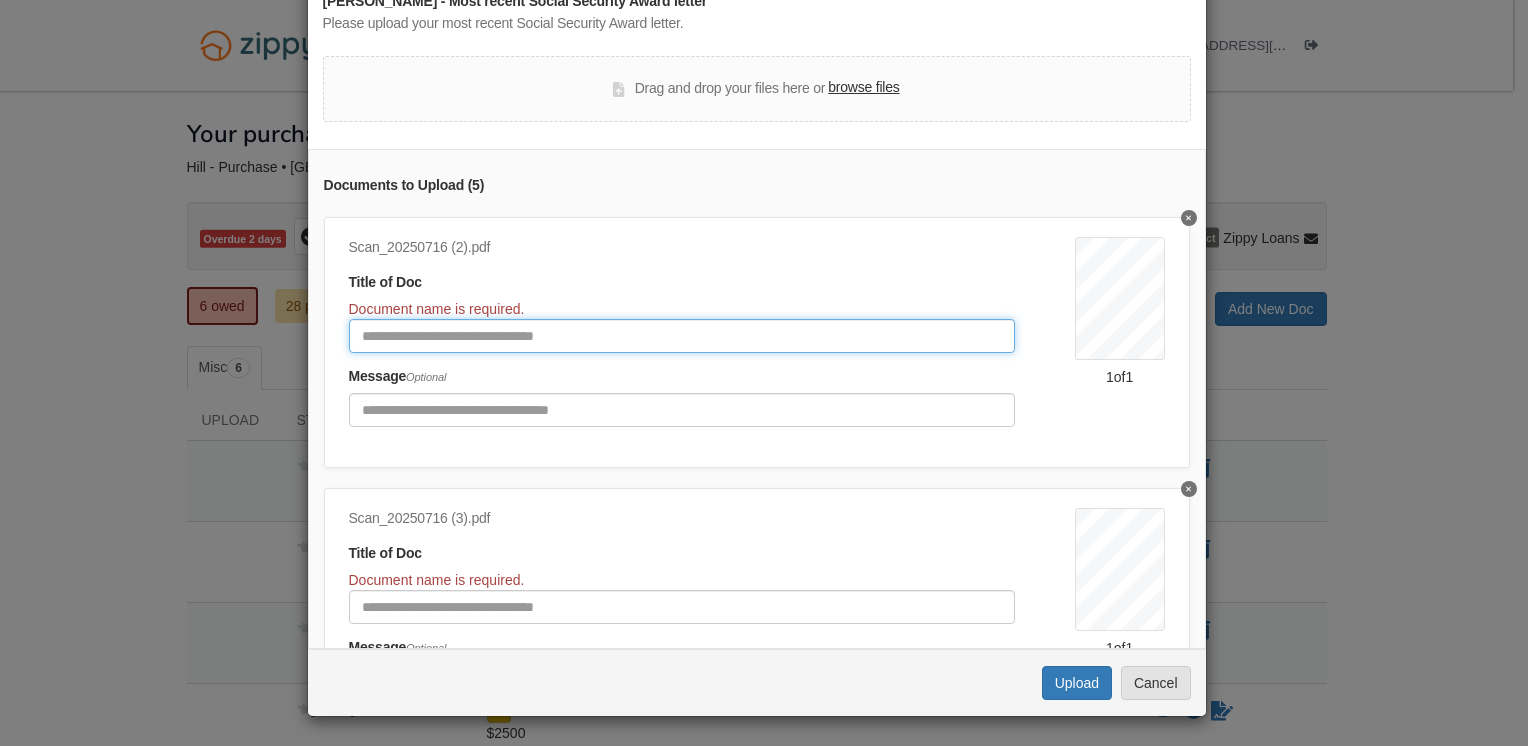 paste on "**********" 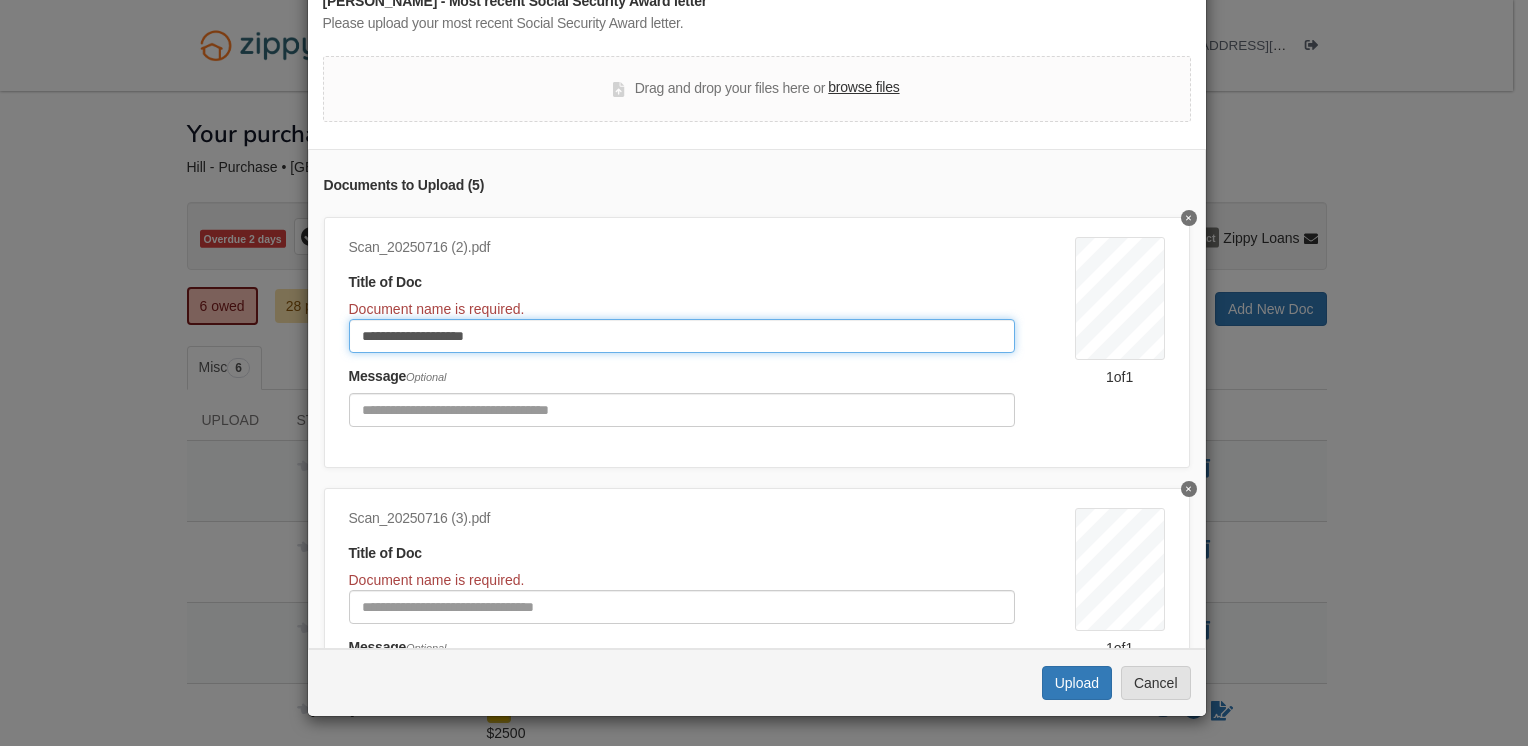 type on "**********" 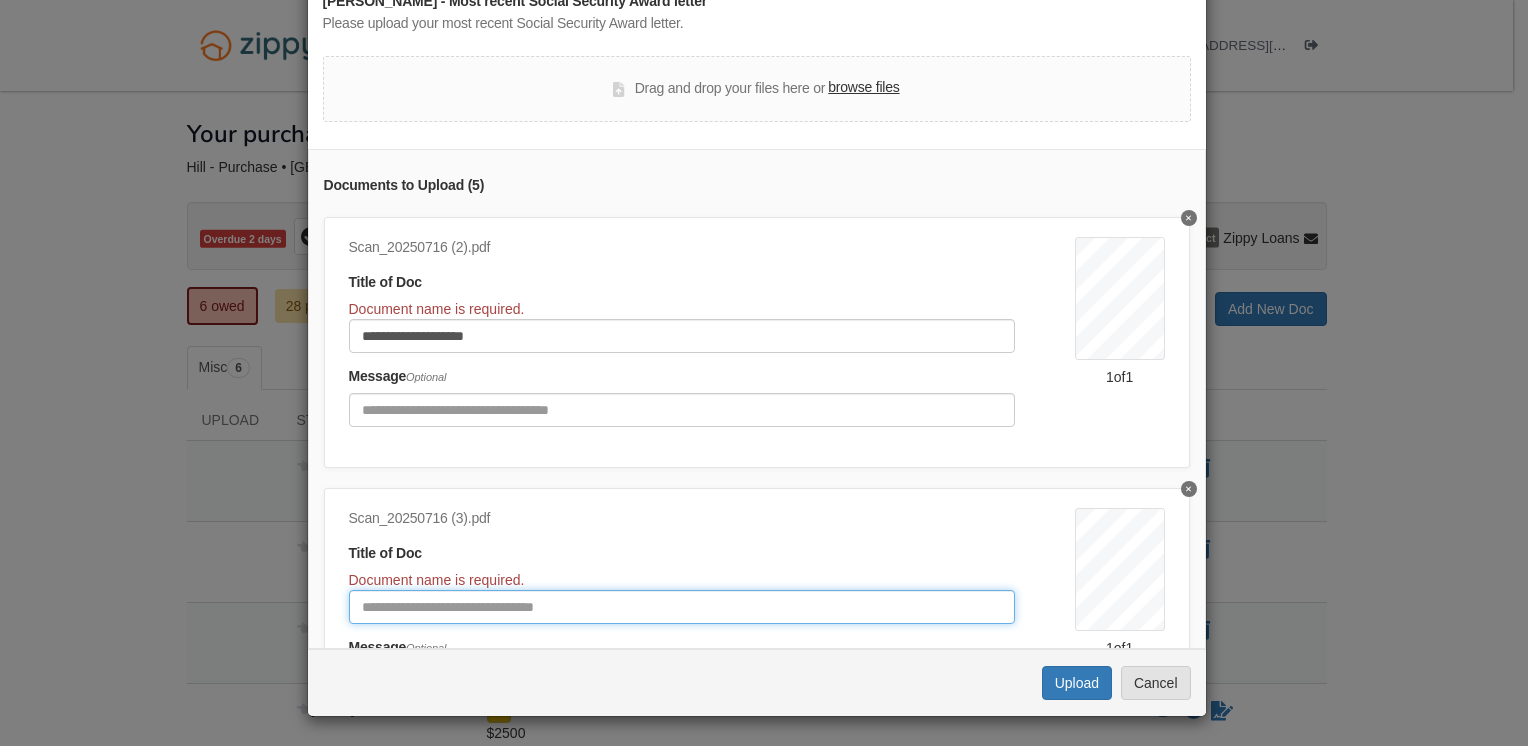 paste on "**********" 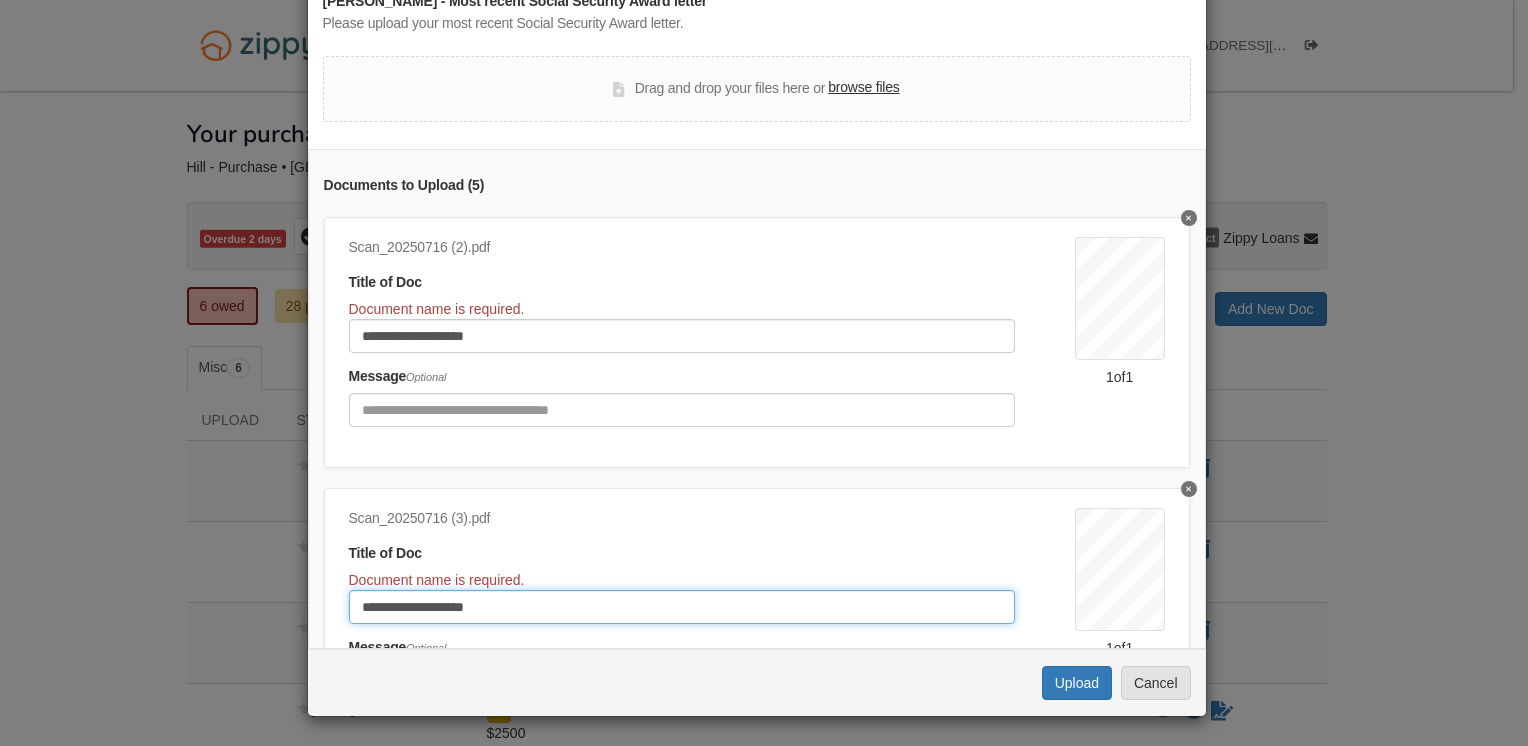 type on "**********" 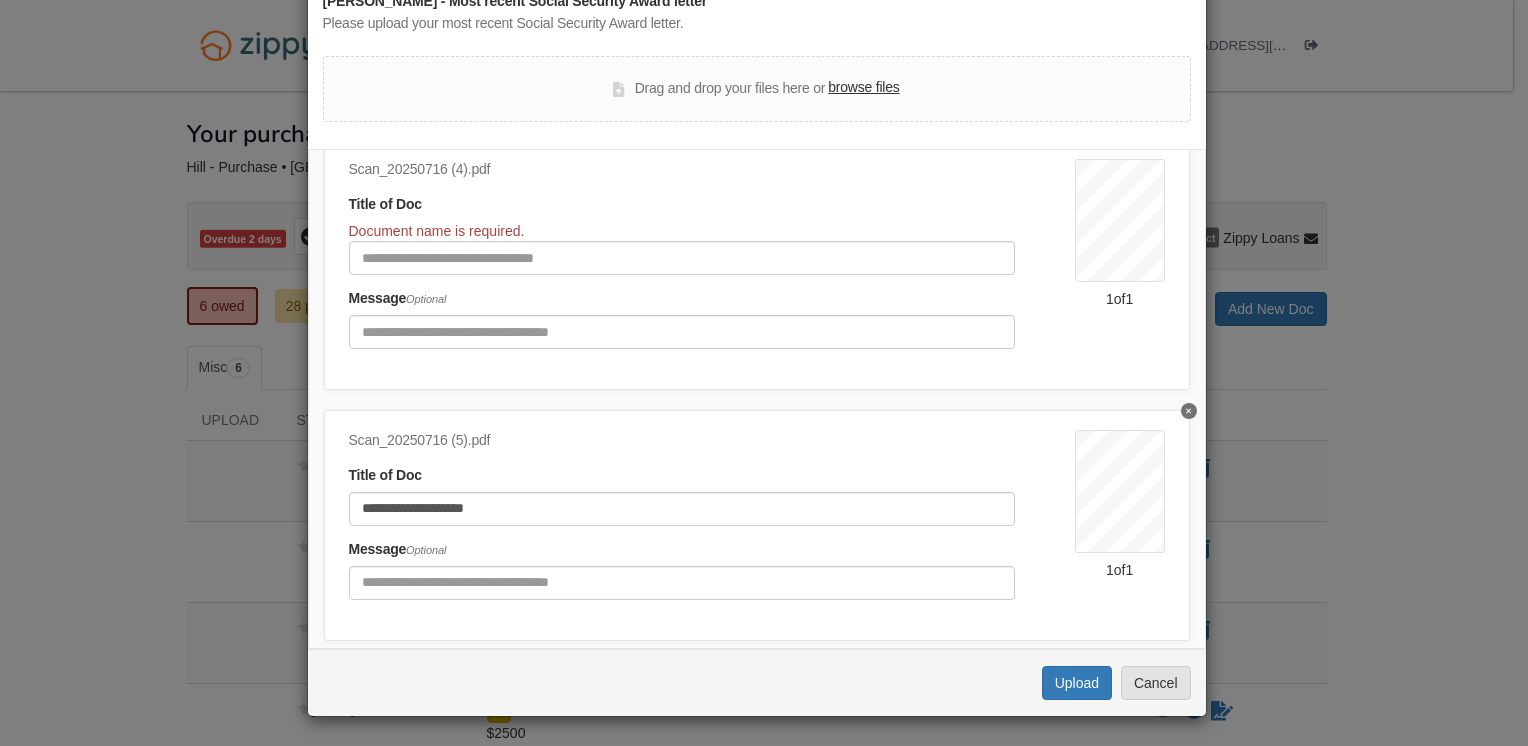 scroll, scrollTop: 640, scrollLeft: 0, axis: vertical 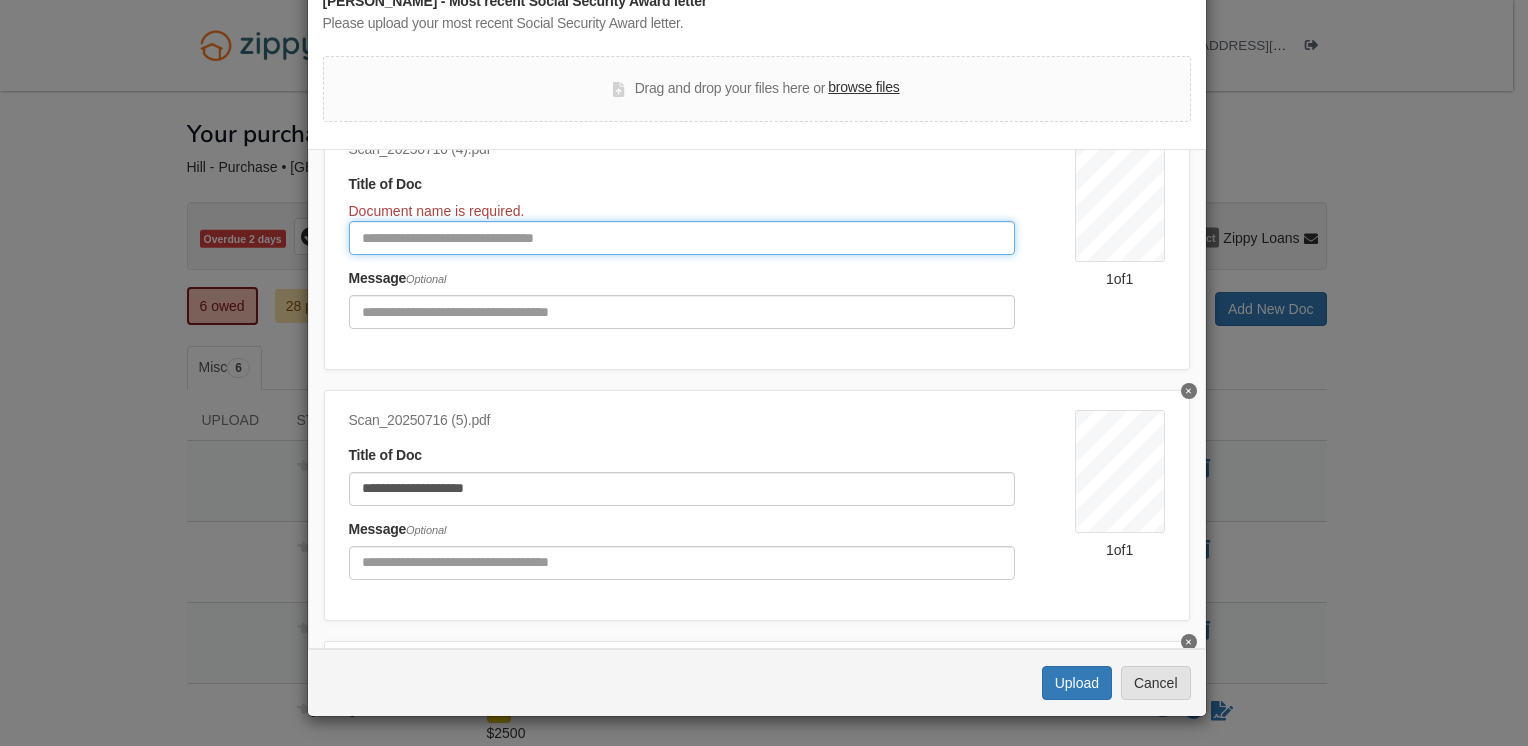 paste on "**********" 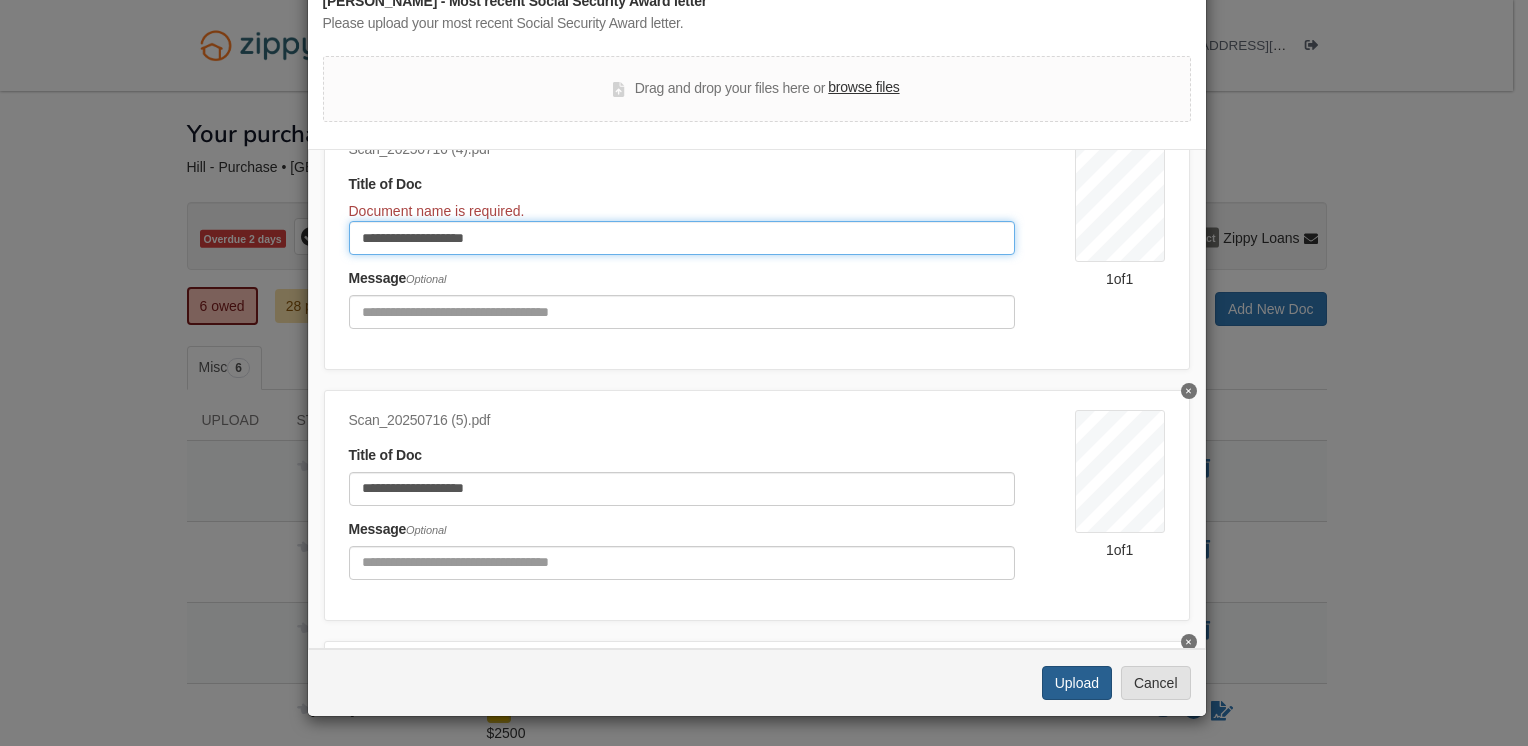 type on "**********" 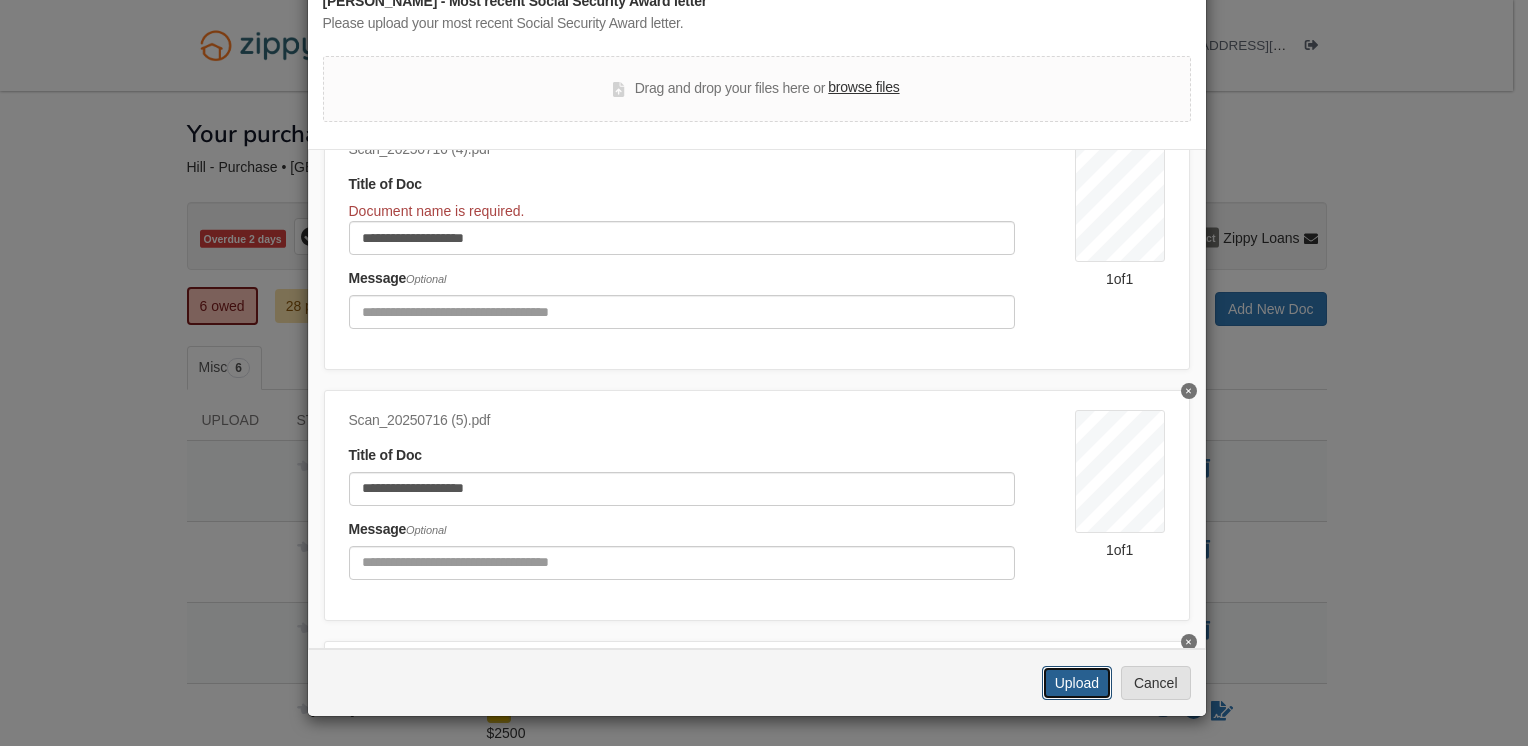 click on "Upload" at bounding box center [1077, 683] 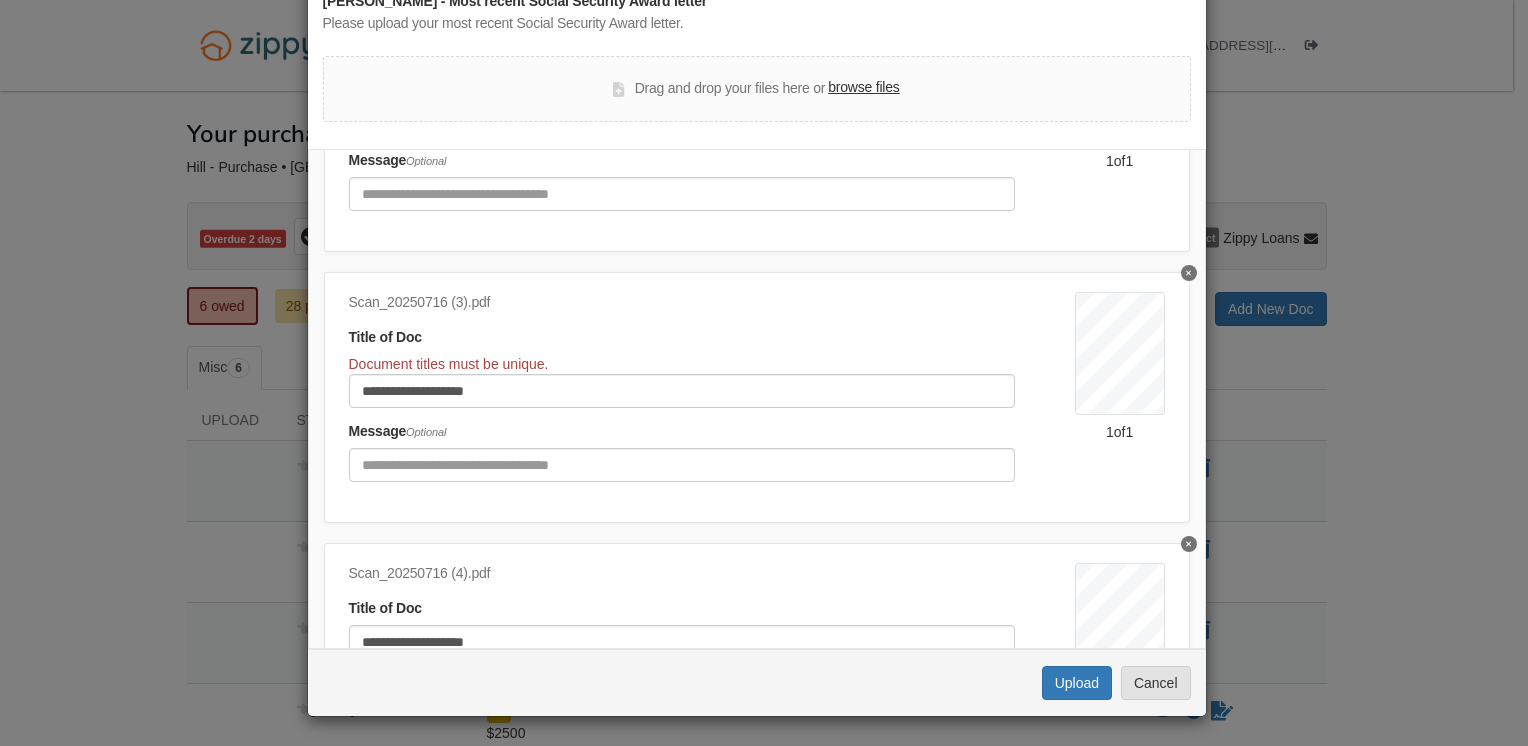 scroll, scrollTop: 201, scrollLeft: 0, axis: vertical 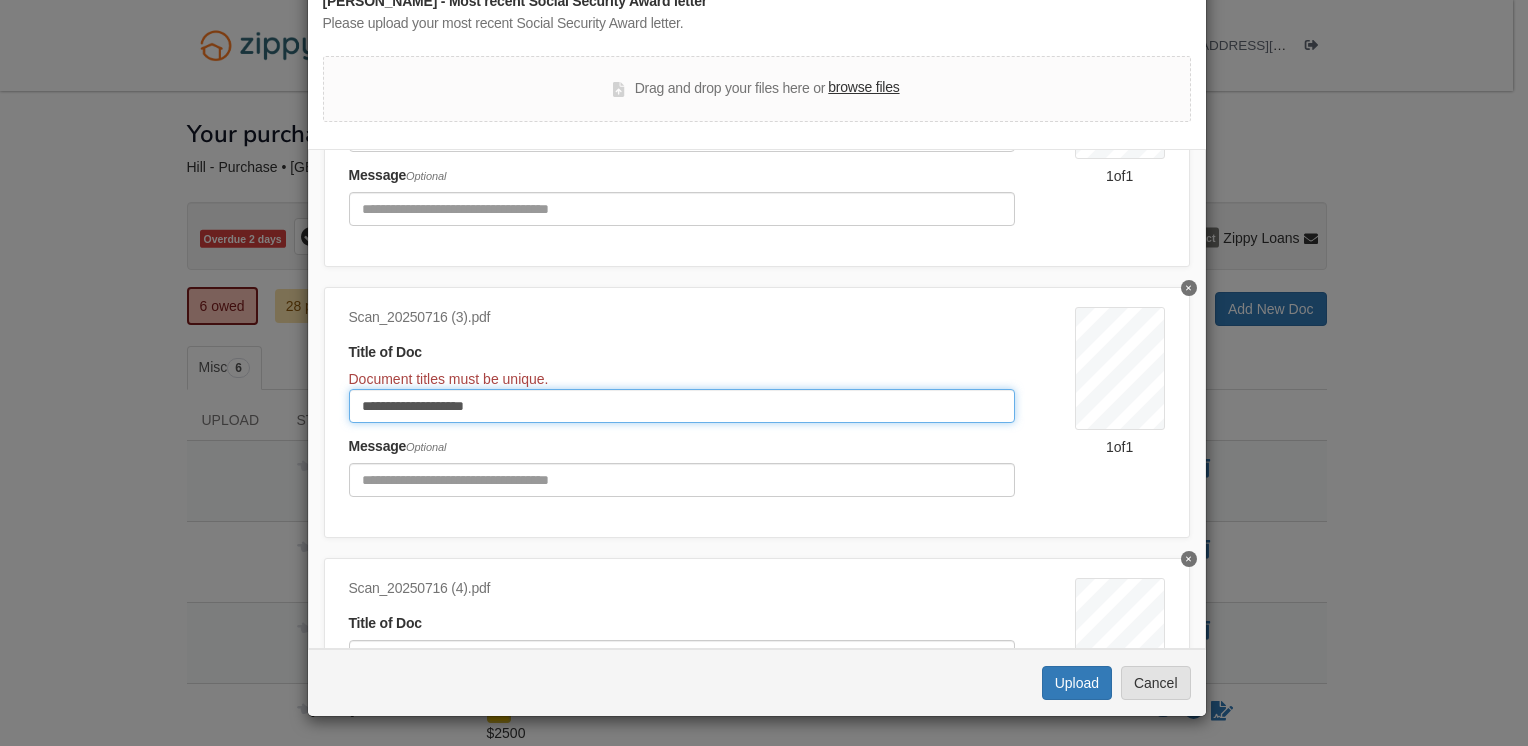 click on "**********" at bounding box center (682, 406) 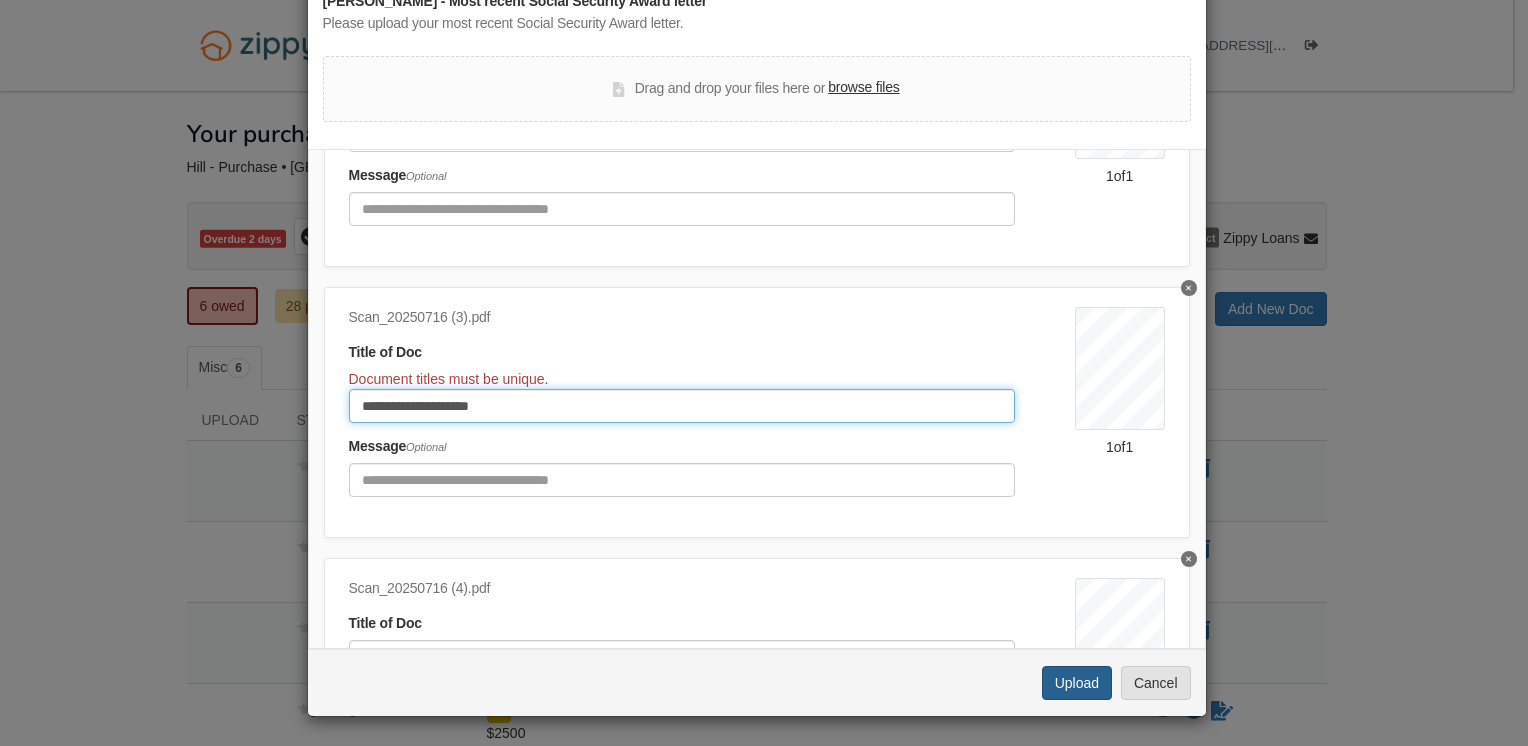 type on "**********" 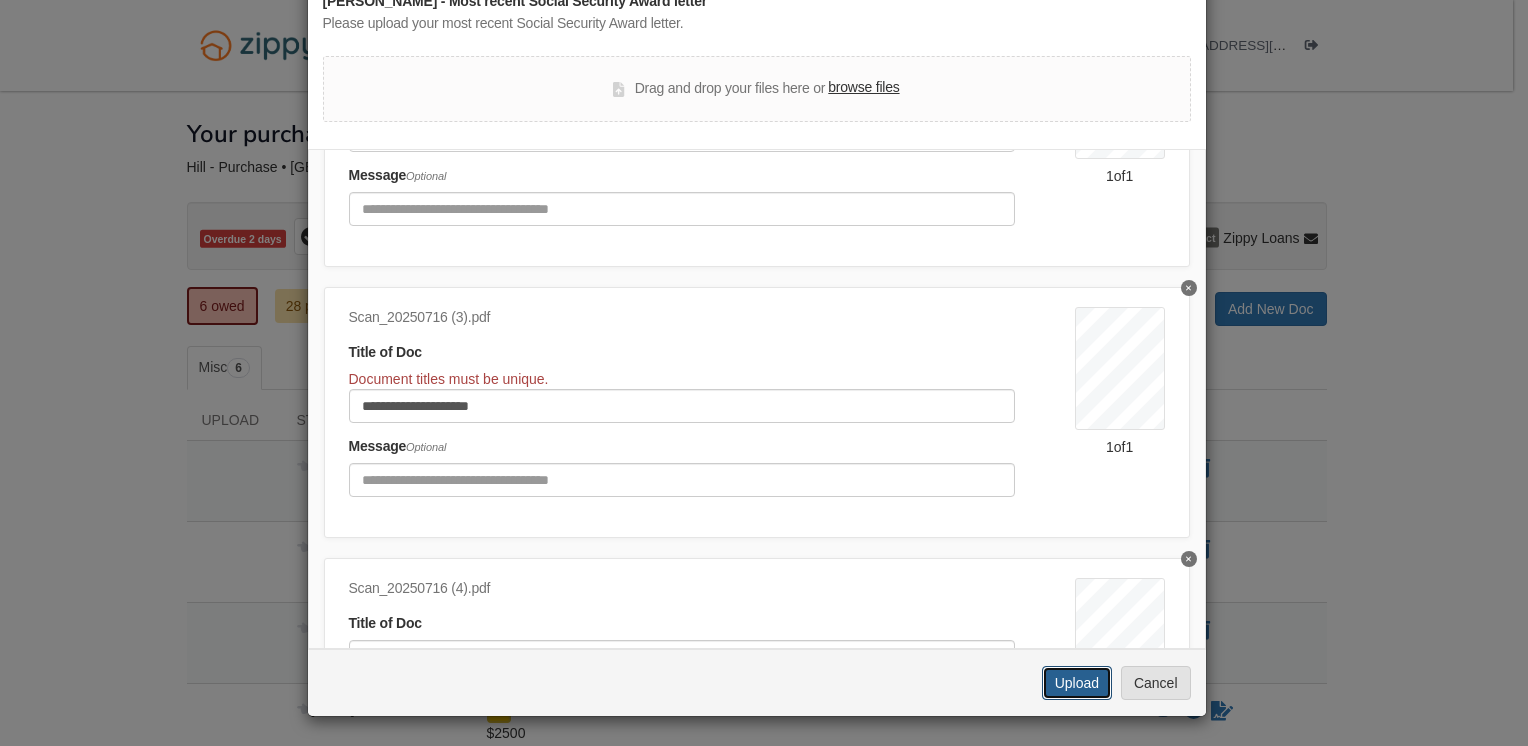 click on "Upload" at bounding box center [1077, 683] 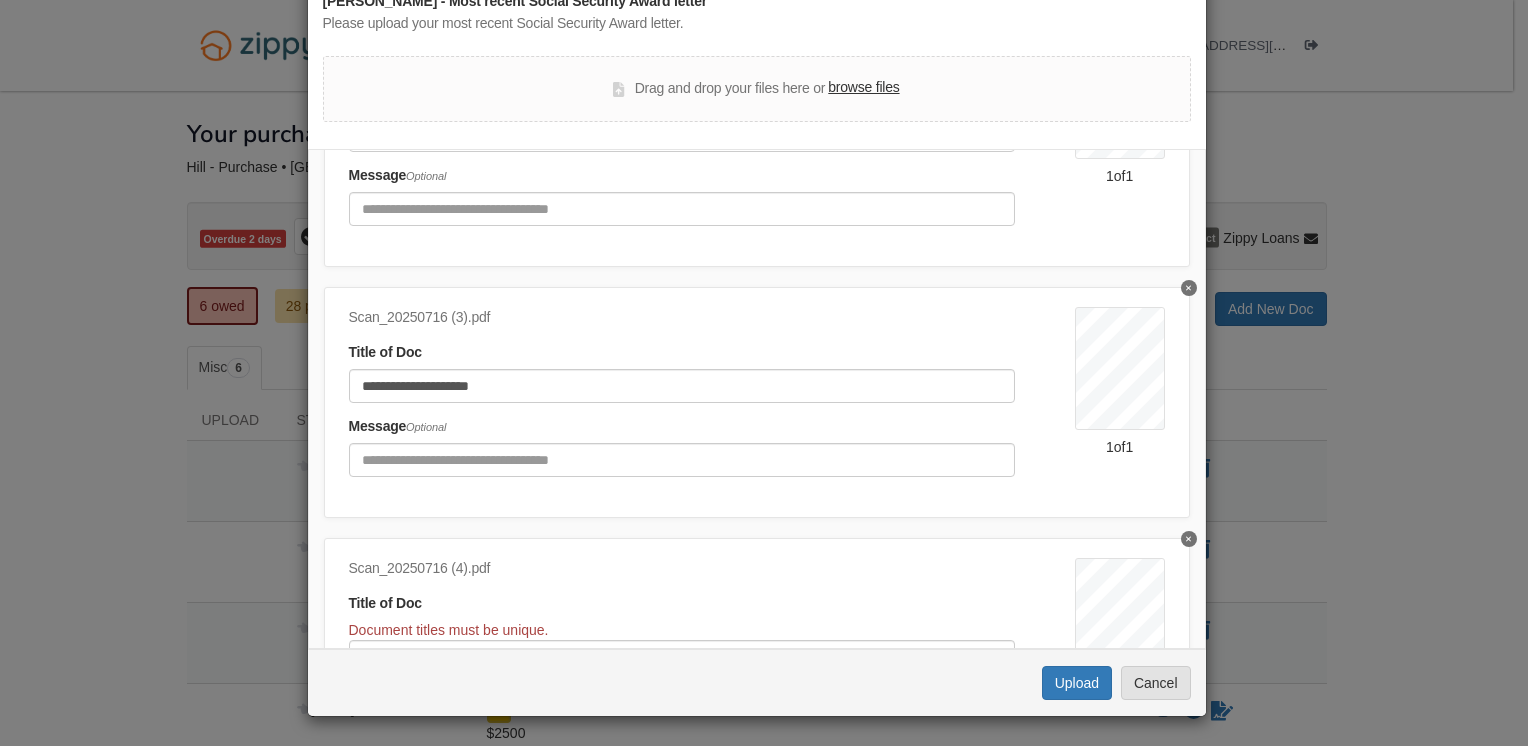 scroll, scrollTop: 0, scrollLeft: 0, axis: both 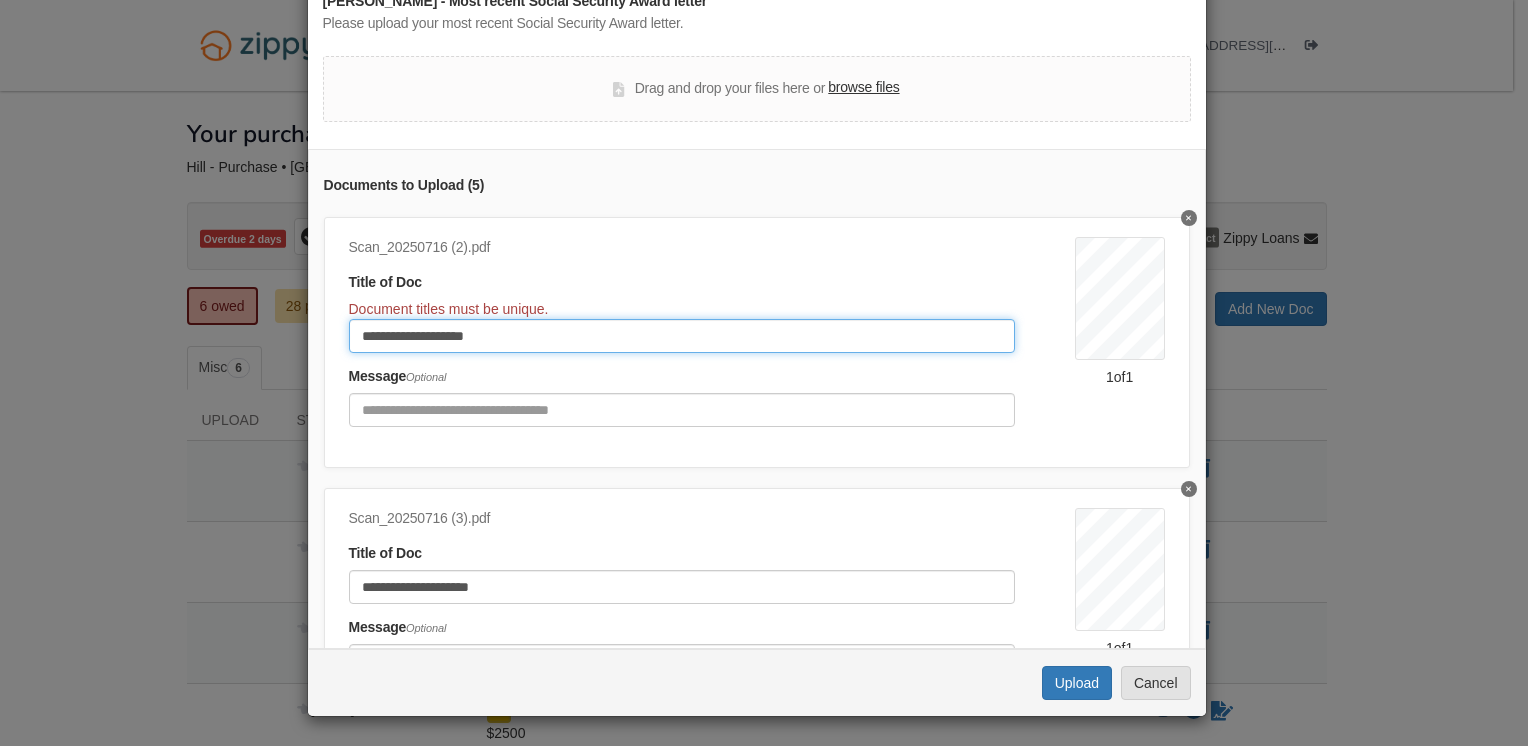 click on "**********" at bounding box center [682, 336] 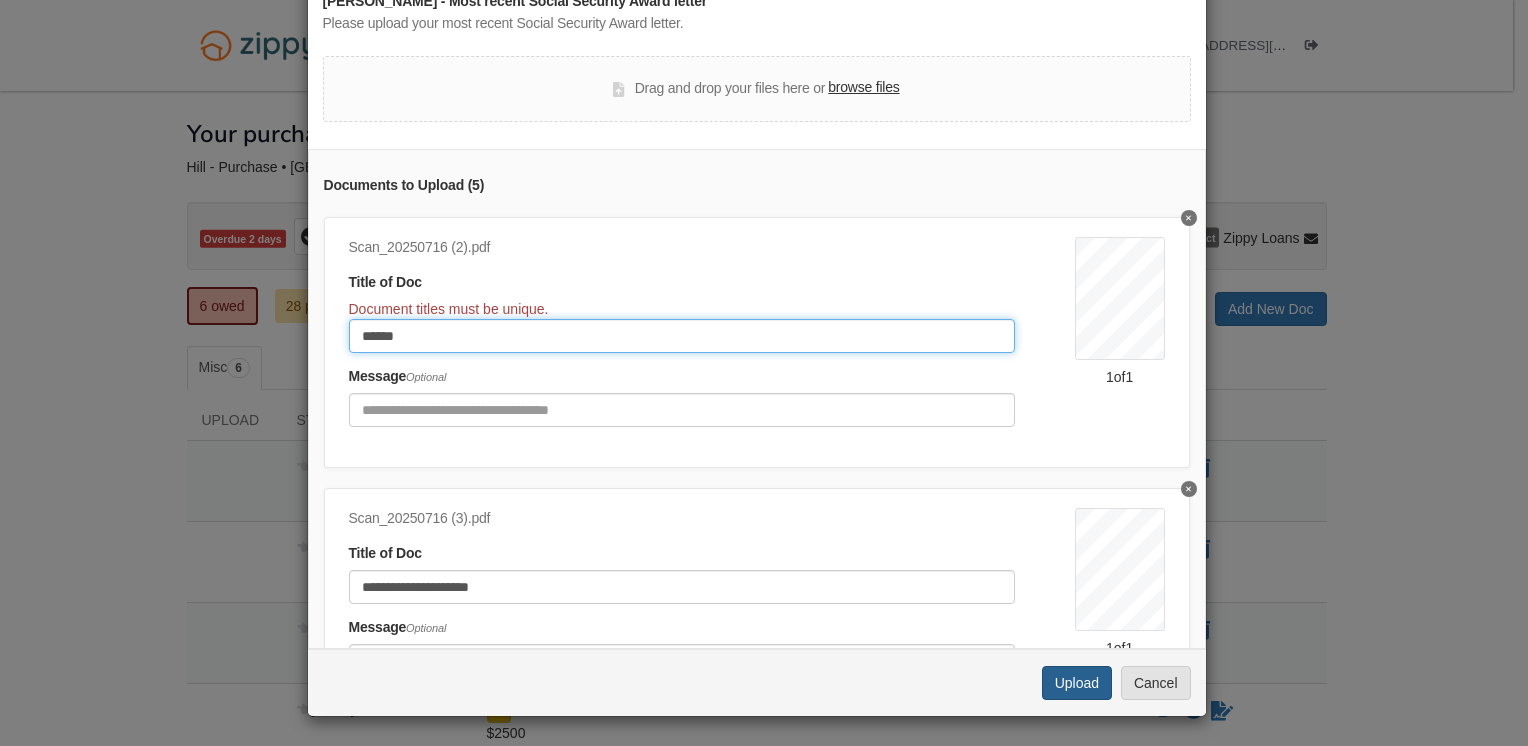 type on "******" 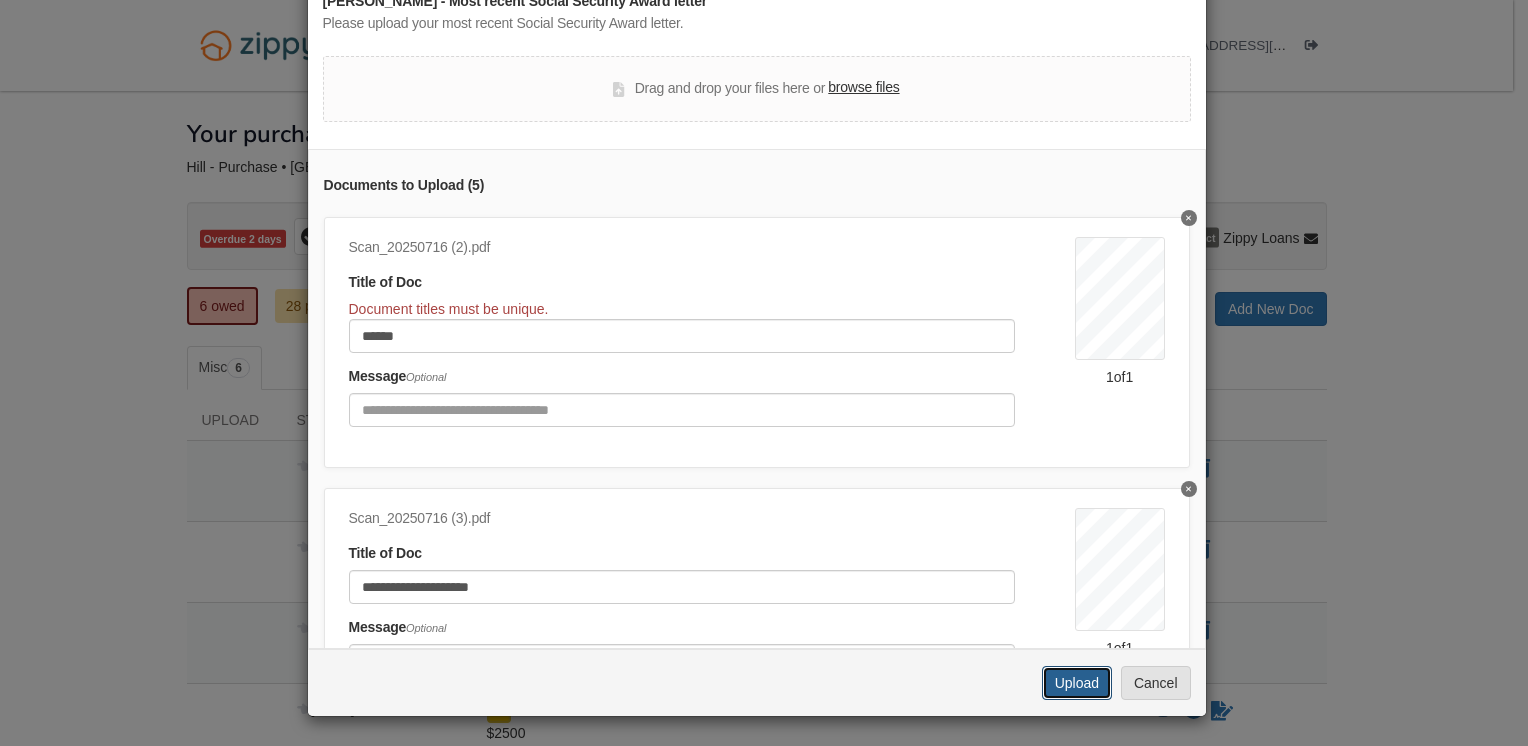 click on "Upload" at bounding box center [1077, 683] 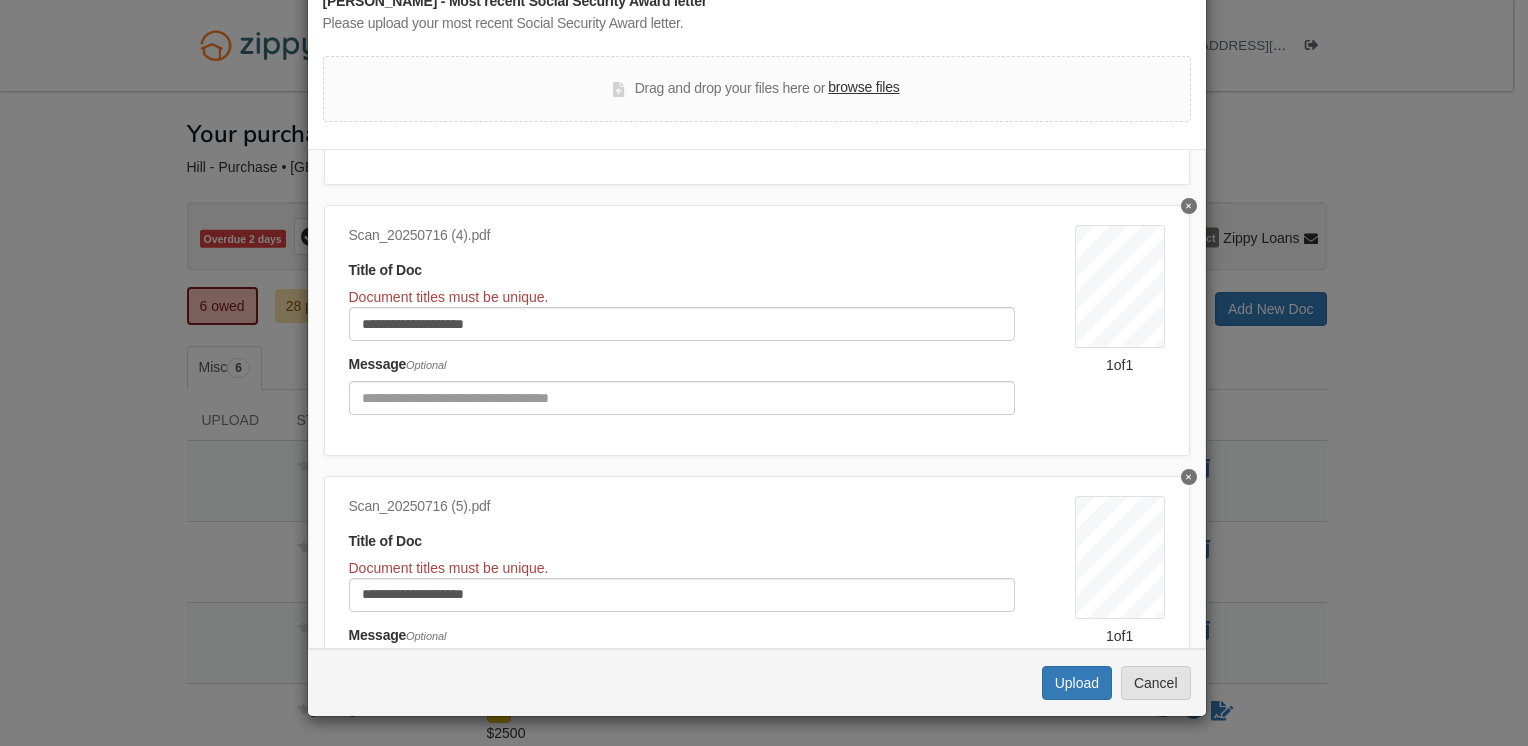 scroll, scrollTop: 520, scrollLeft: 0, axis: vertical 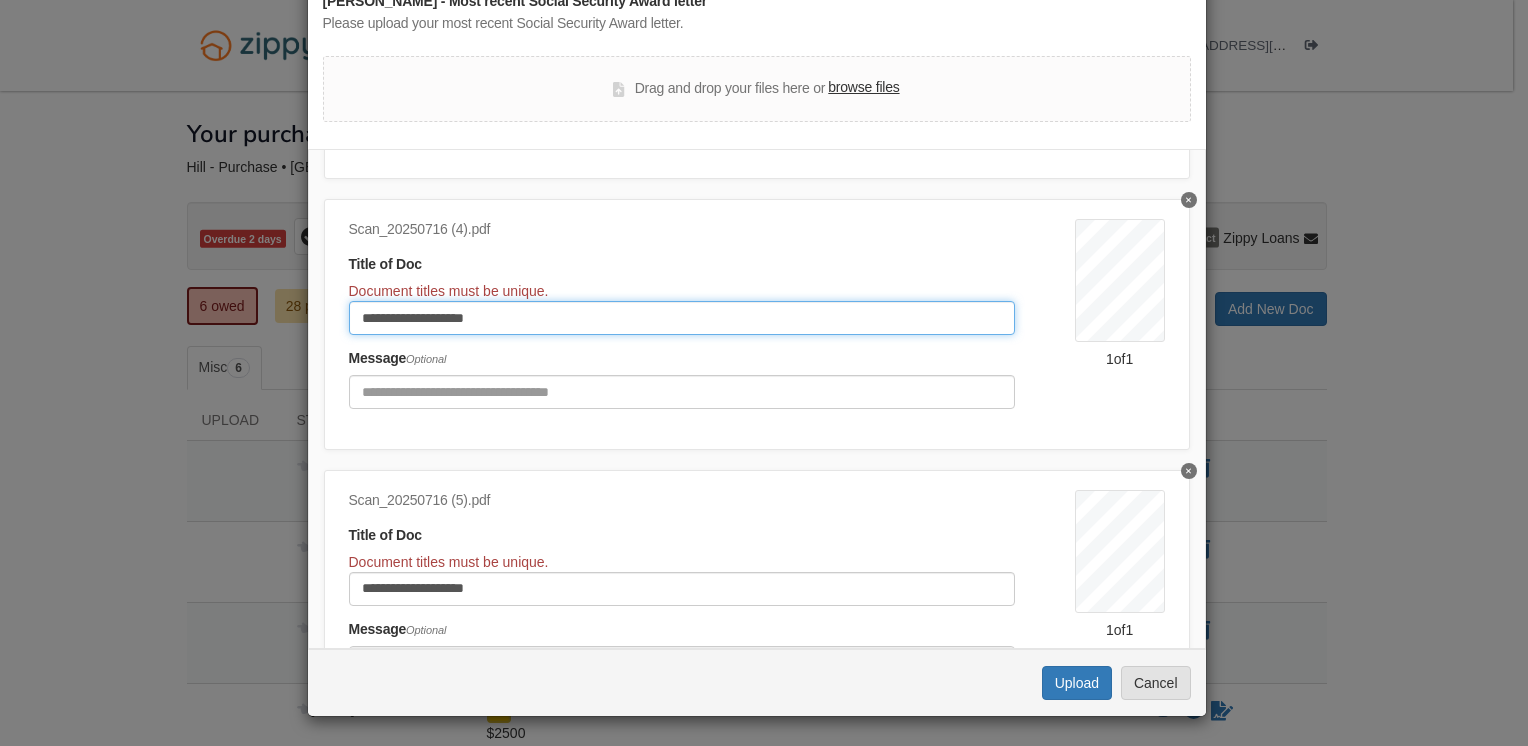 click on "**********" at bounding box center (682, 318) 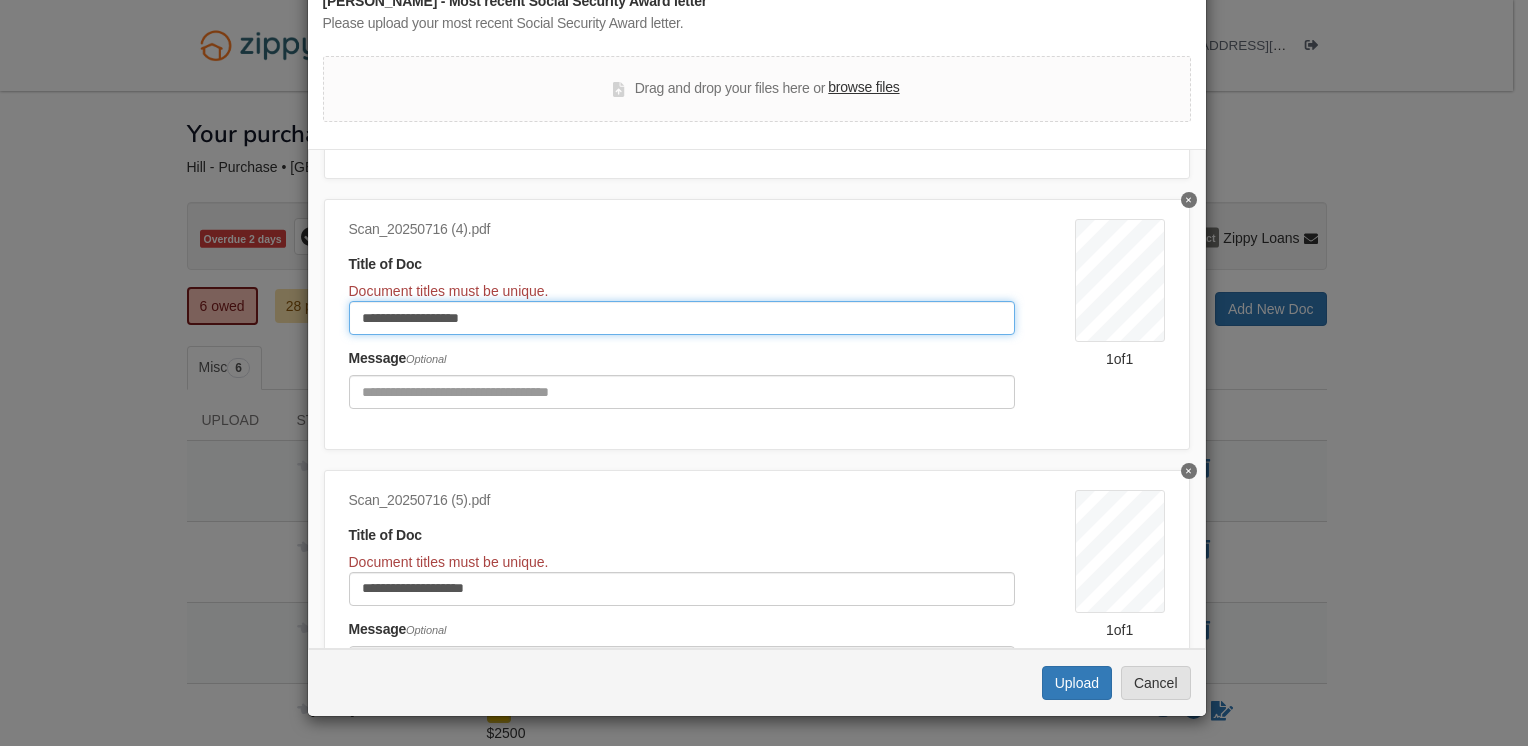 type on "**********" 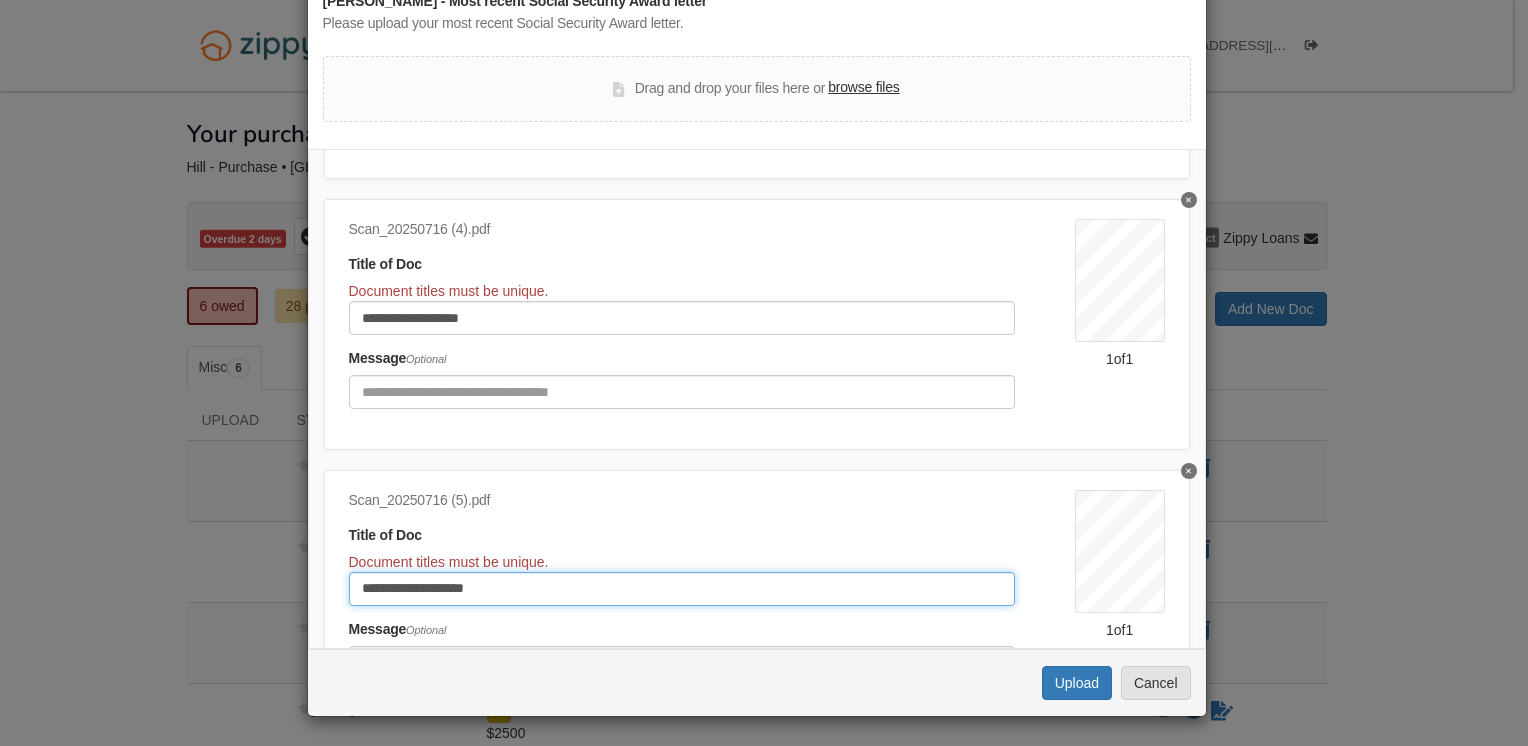click on "**********" at bounding box center [682, 589] 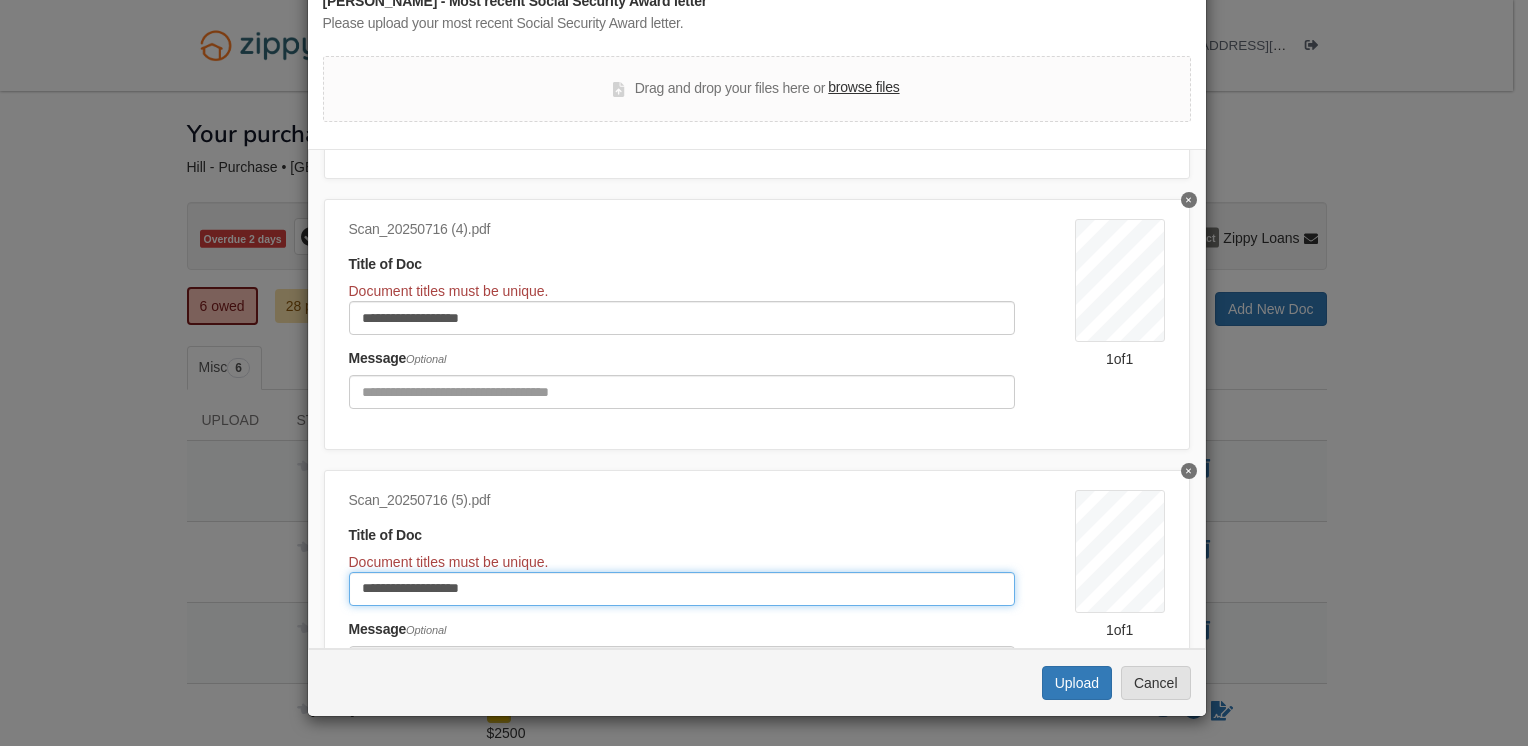 click on "**********" at bounding box center (682, 589) 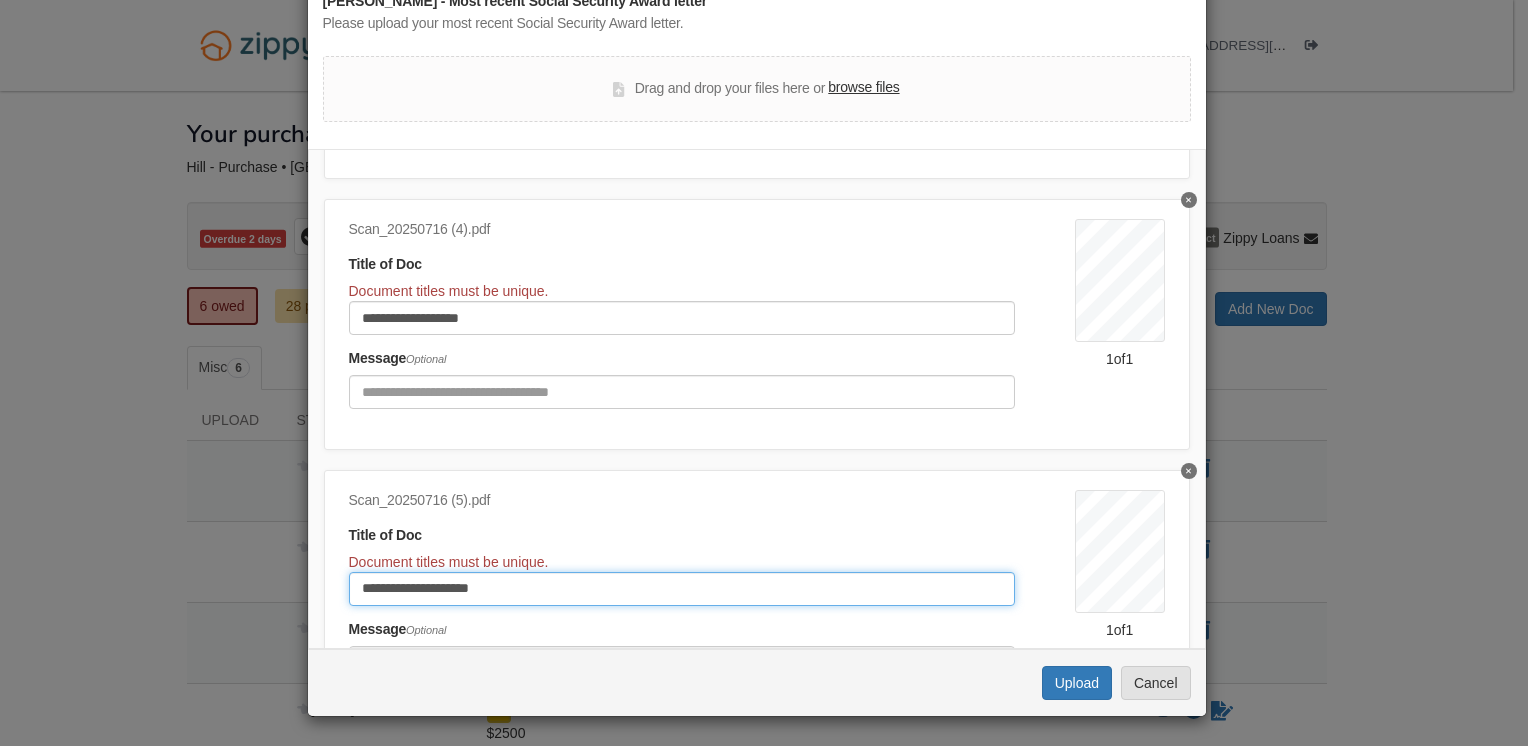 type on "**********" 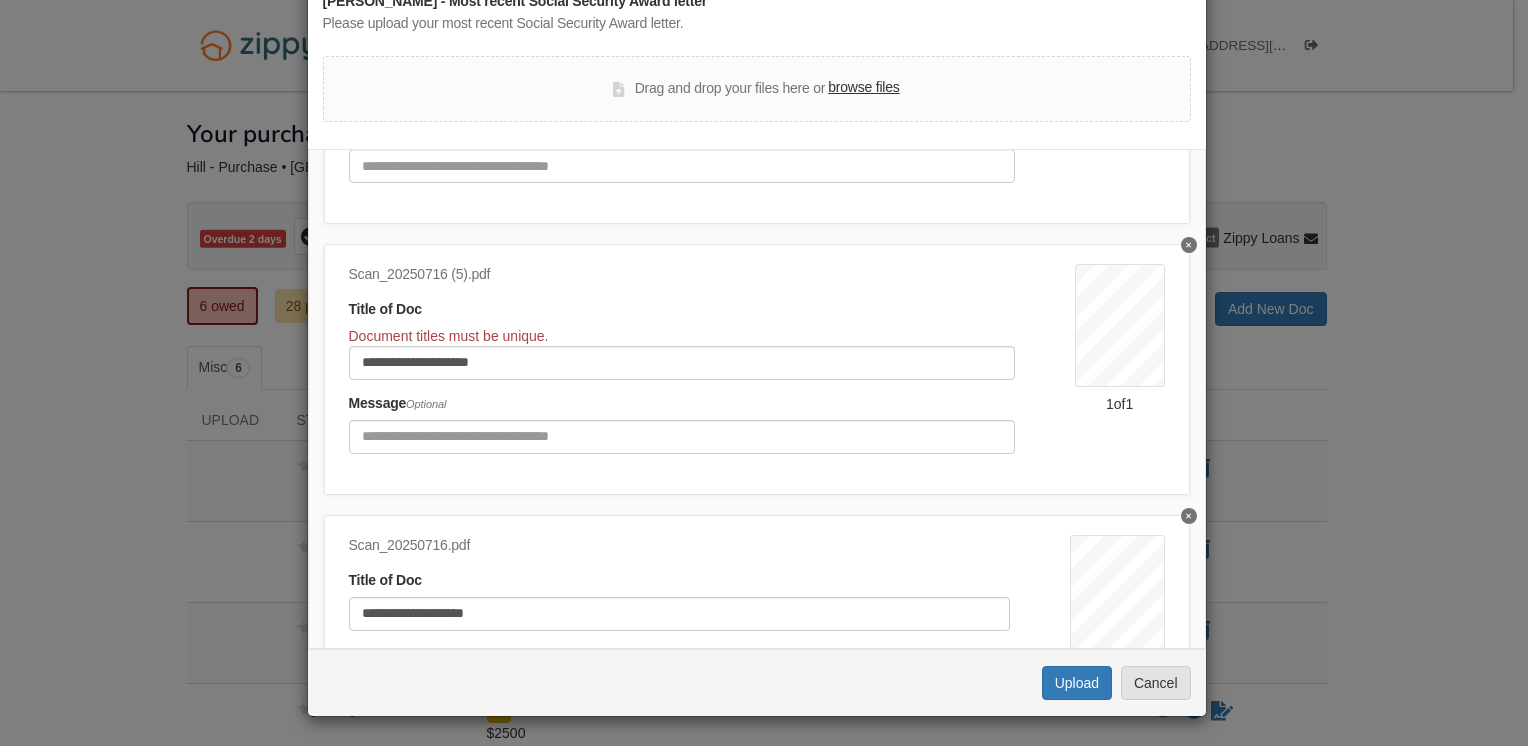 scroll, scrollTop: 901, scrollLeft: 0, axis: vertical 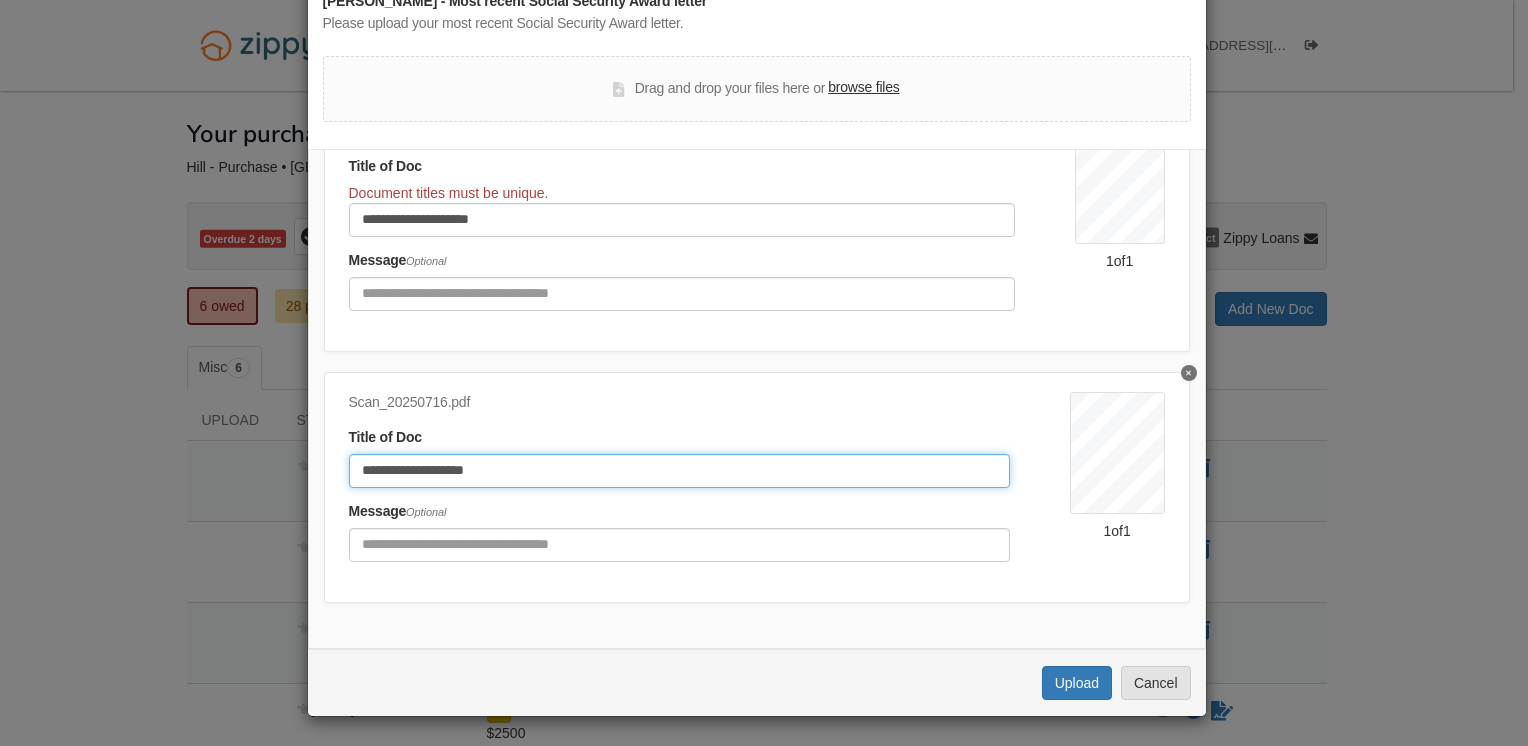 click on "**********" 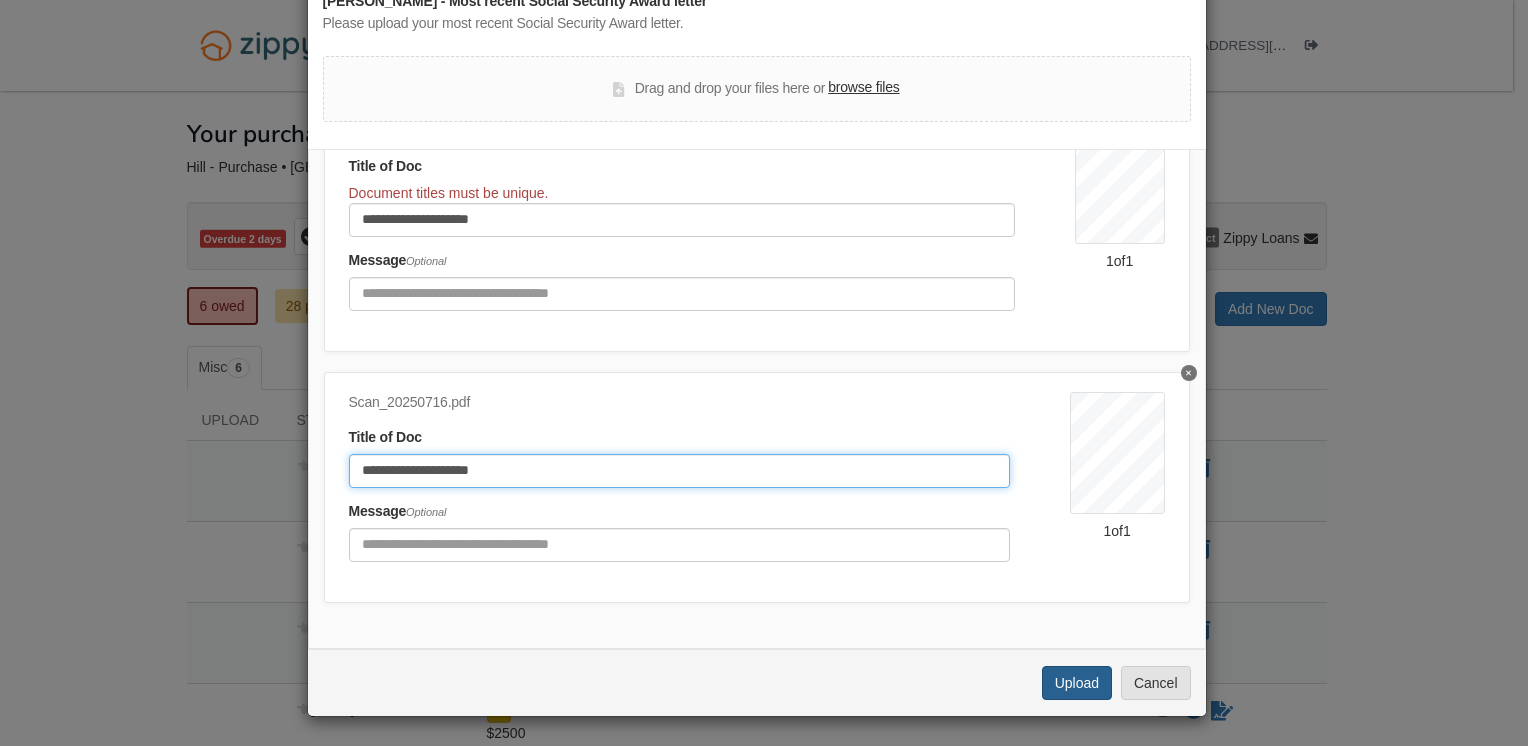 type on "**********" 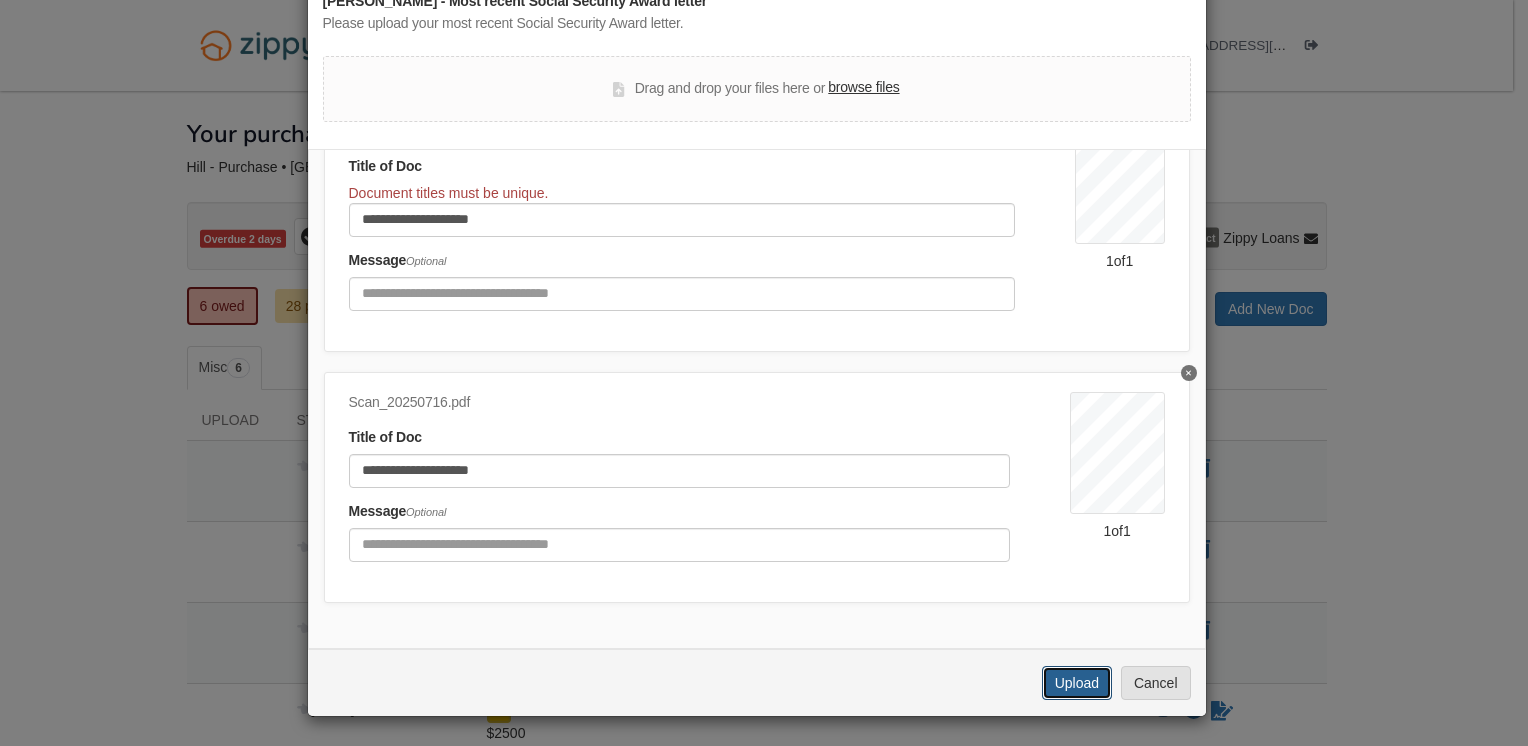 click on "Upload" at bounding box center [1077, 683] 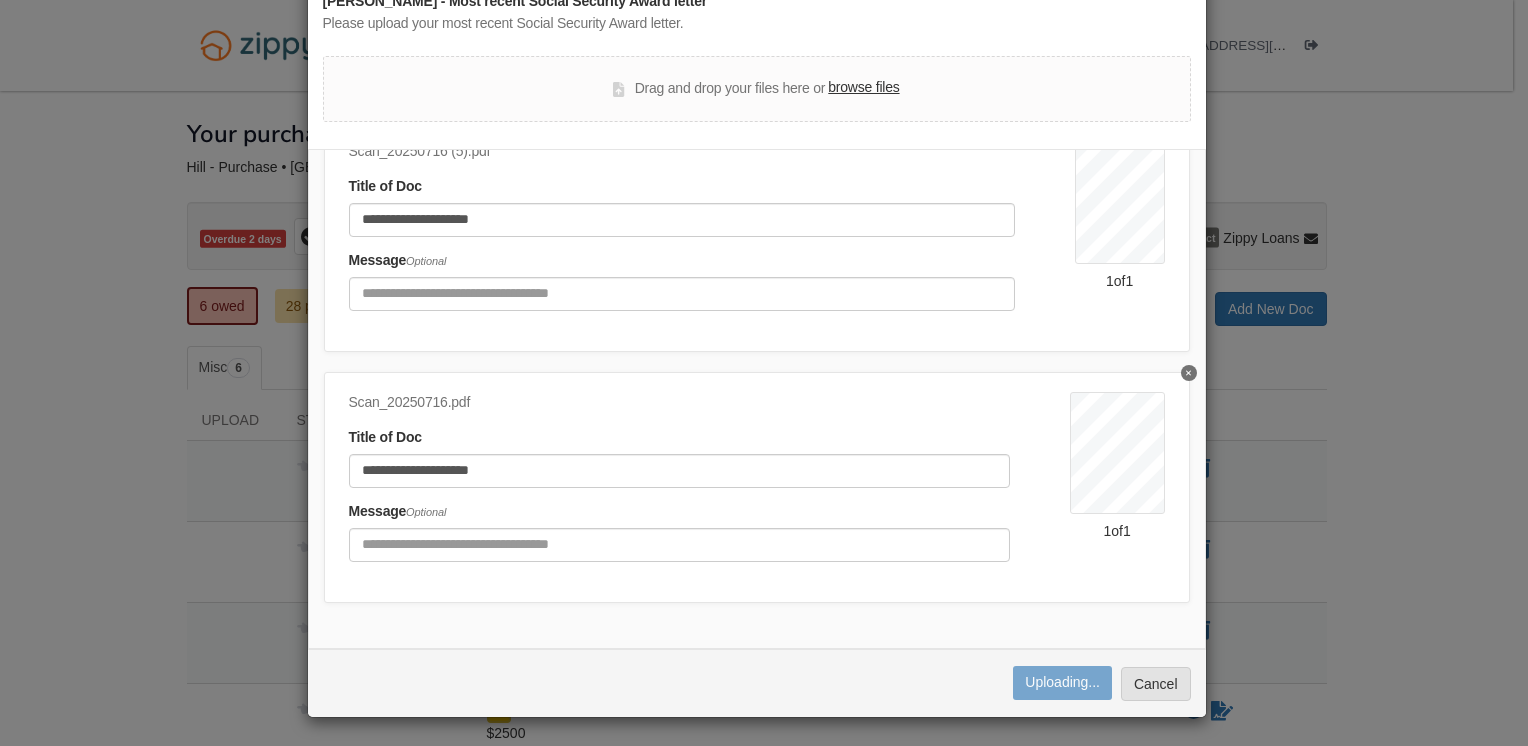 scroll, scrollTop: 861, scrollLeft: 0, axis: vertical 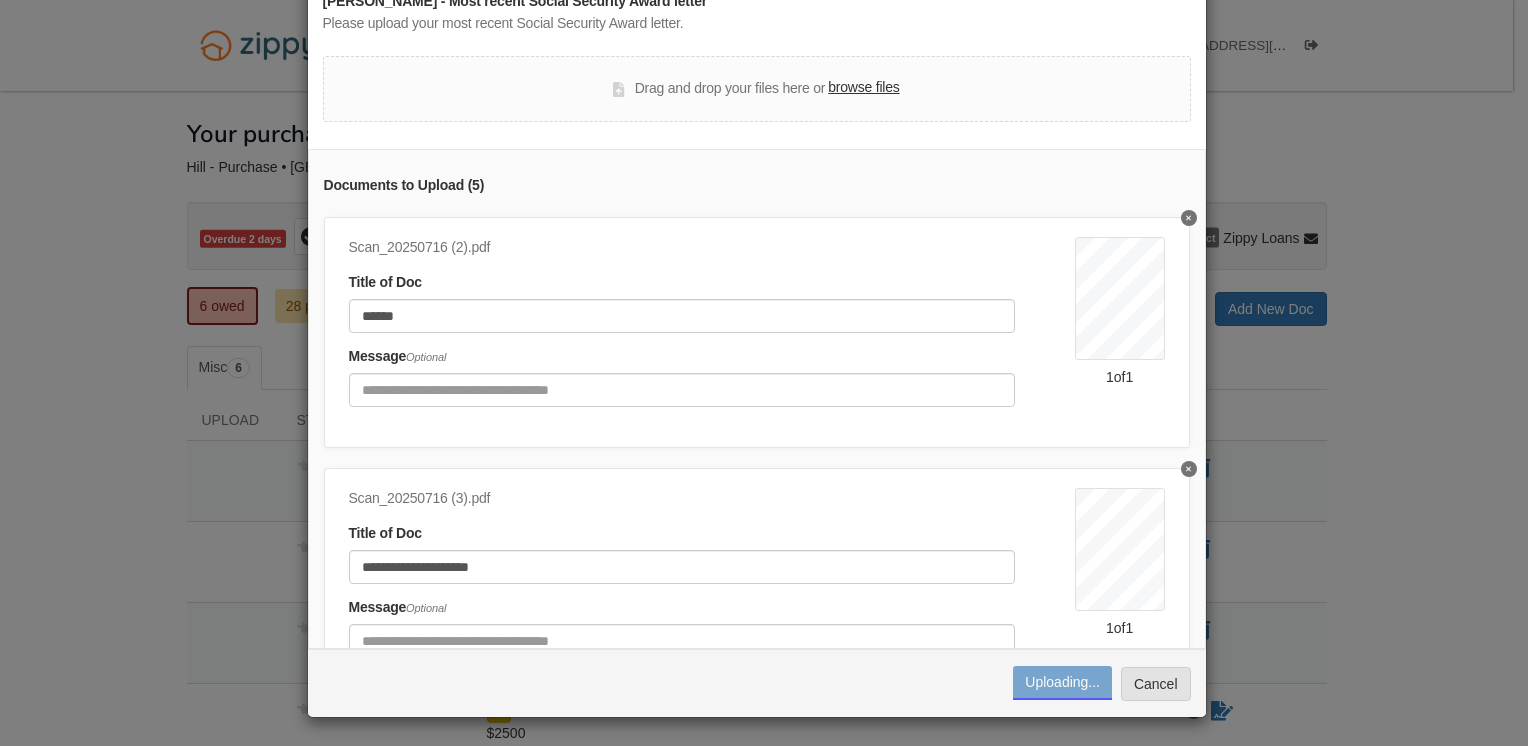 click on "Uploading...
Upload
Cancel" at bounding box center [757, 682] 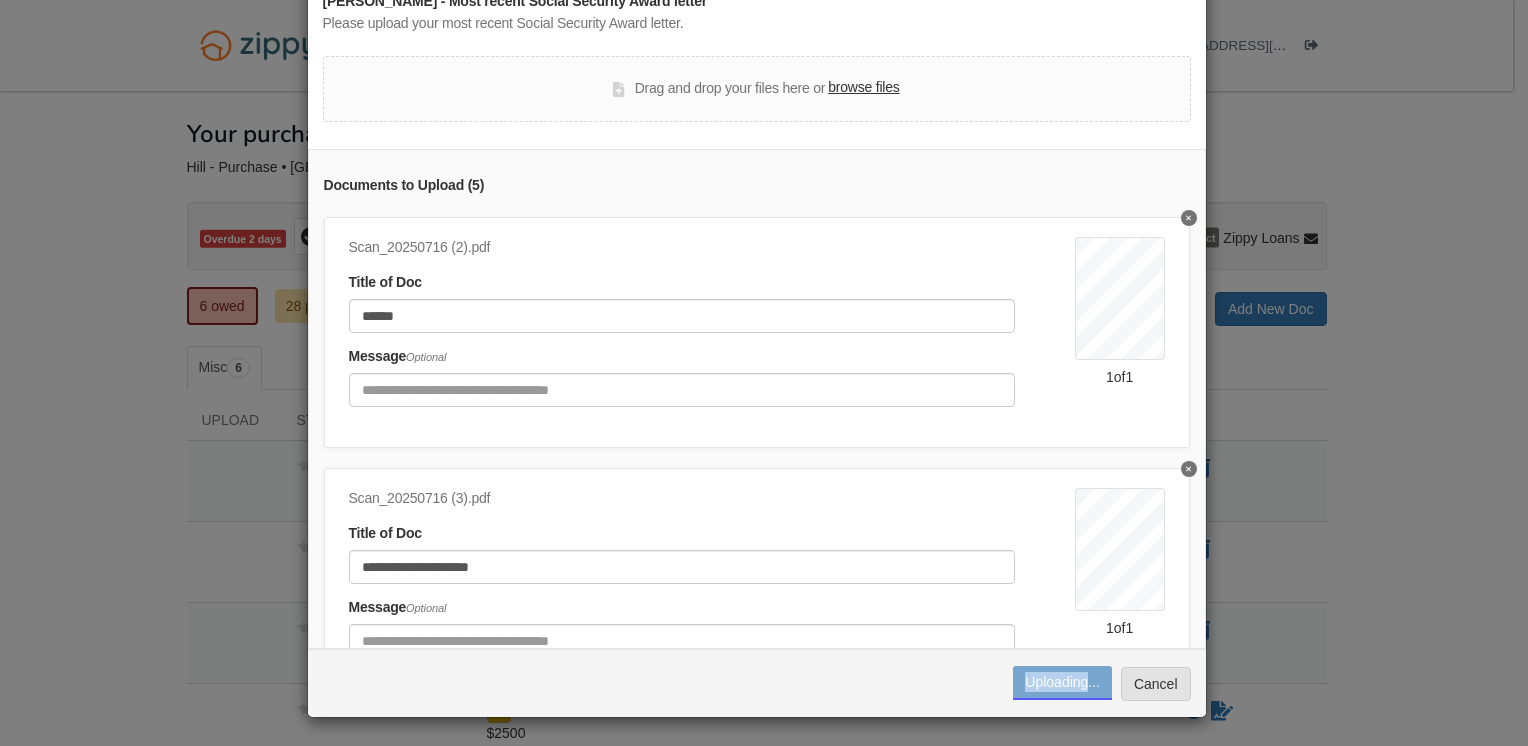 click on "Uploading...
Upload
Cancel" at bounding box center (757, 682) 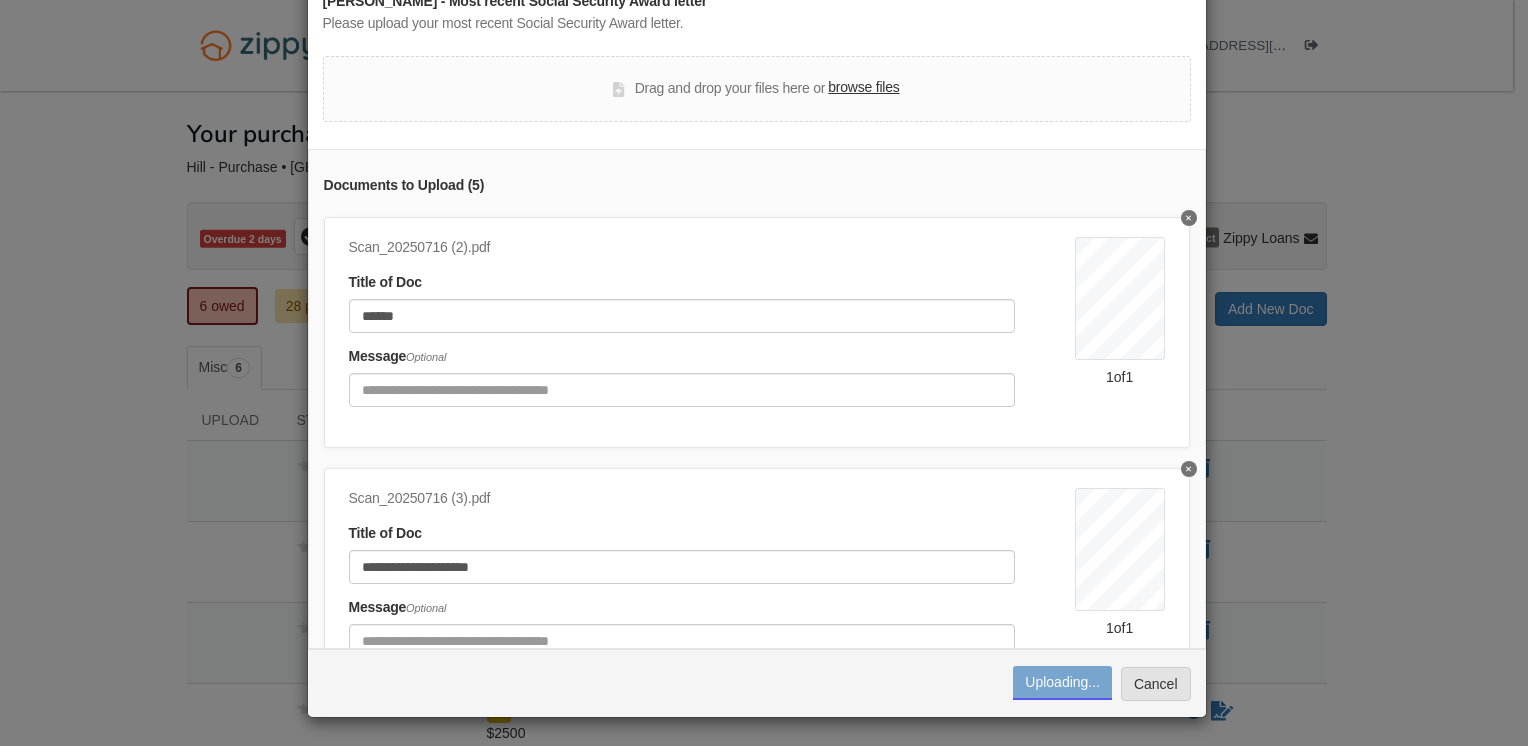 drag, startPoint x: 980, startPoint y: 695, endPoint x: 958, endPoint y: 674, distance: 30.413813 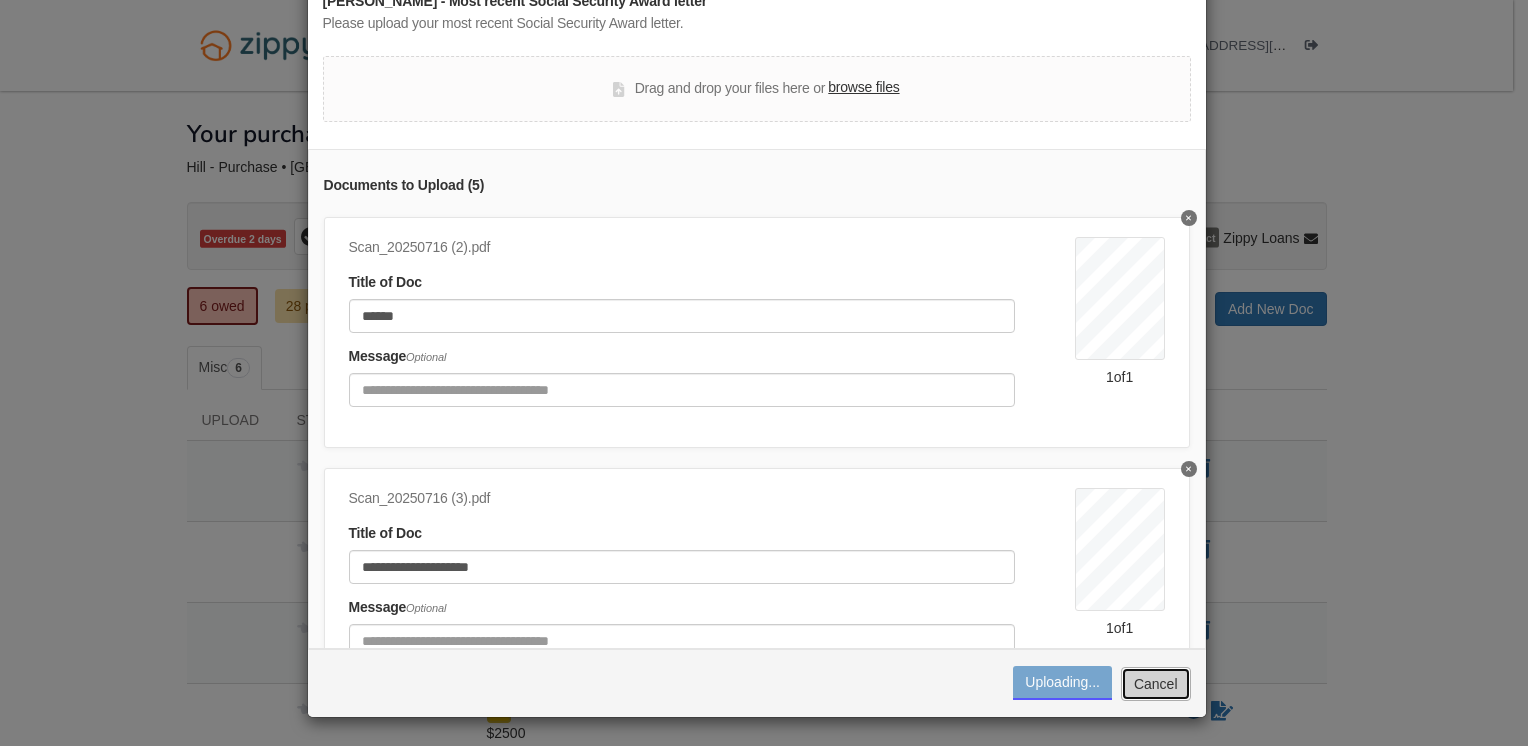 click on "Cancel" at bounding box center (1156, 684) 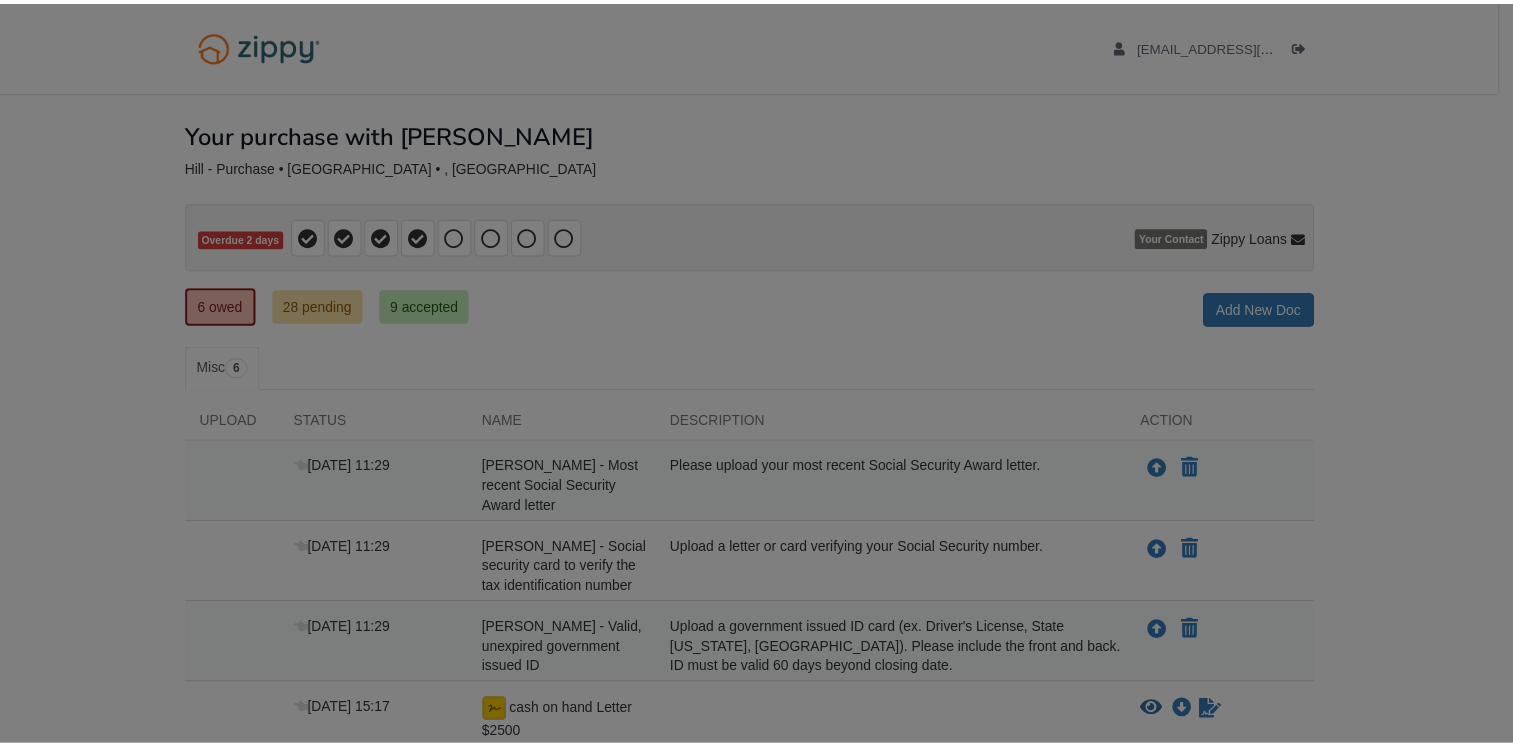 scroll, scrollTop: 0, scrollLeft: 0, axis: both 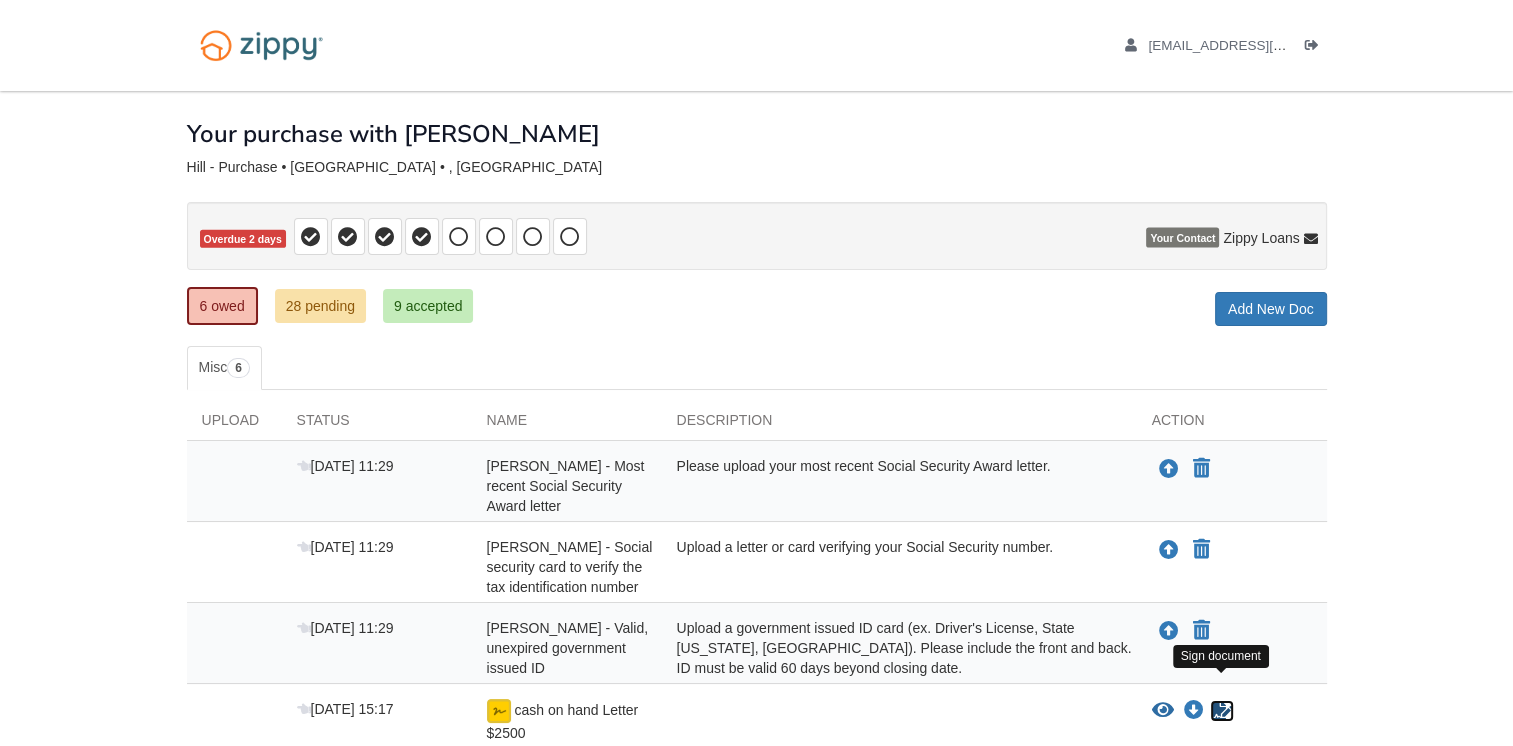 click at bounding box center (1222, 711) 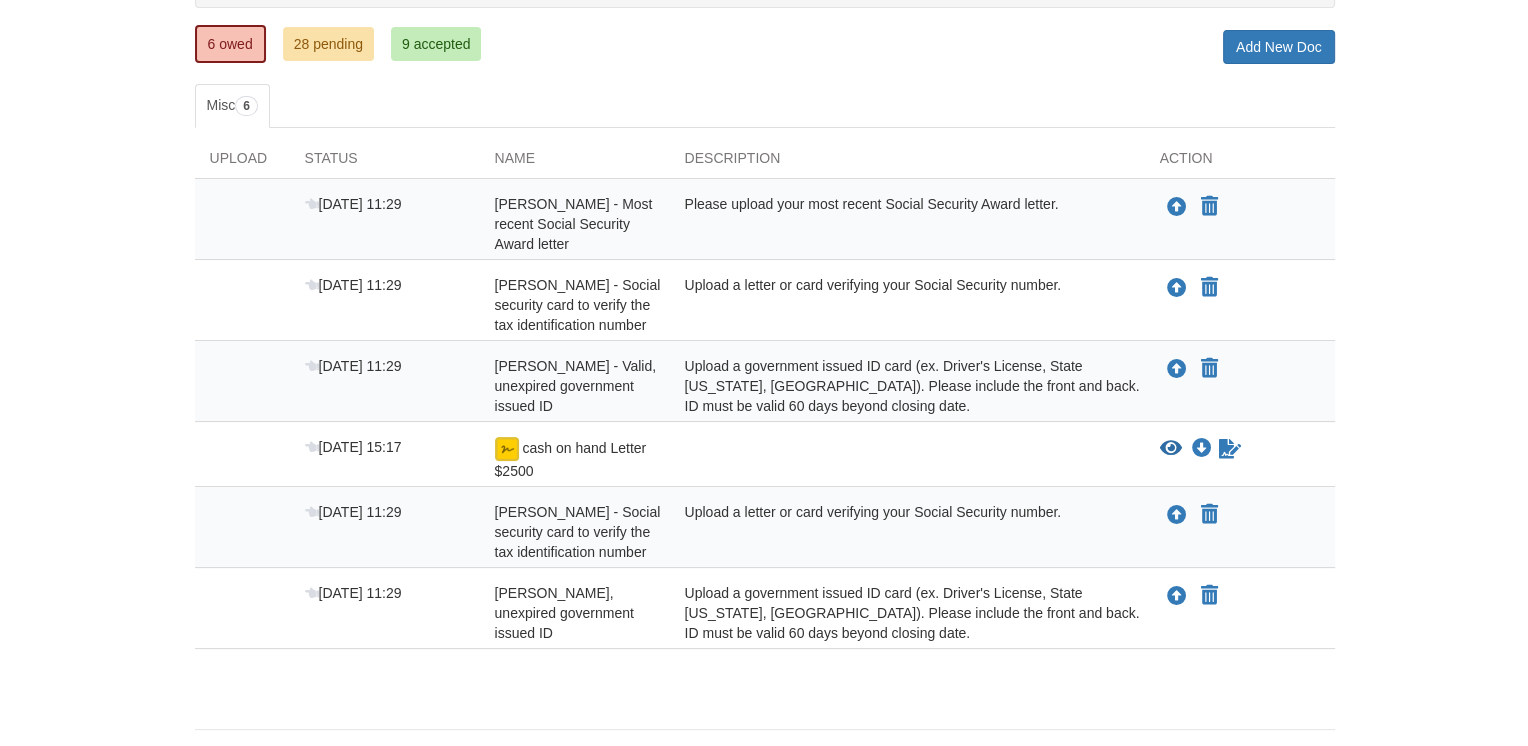 scroll, scrollTop: 280, scrollLeft: 0, axis: vertical 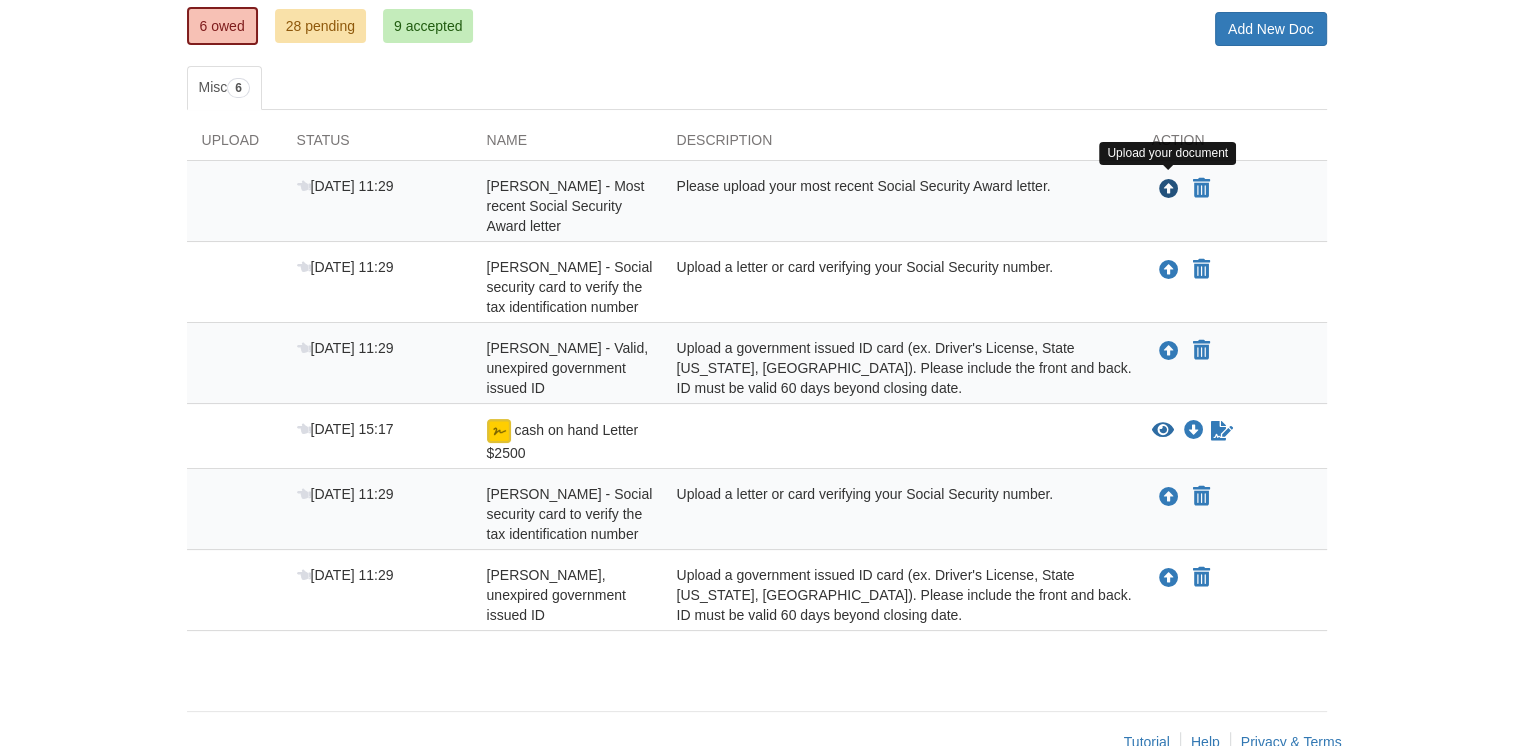 click at bounding box center (1169, 190) 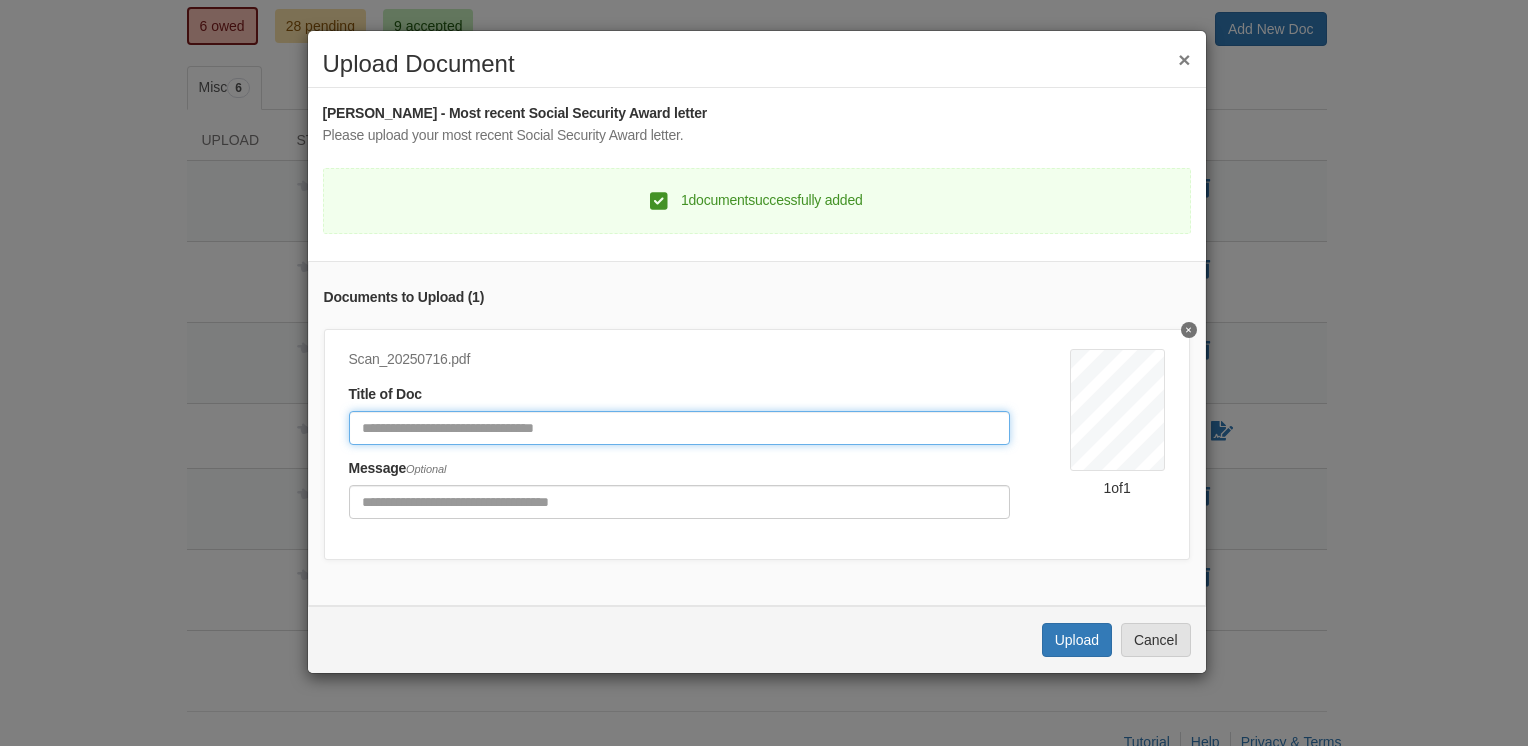 click 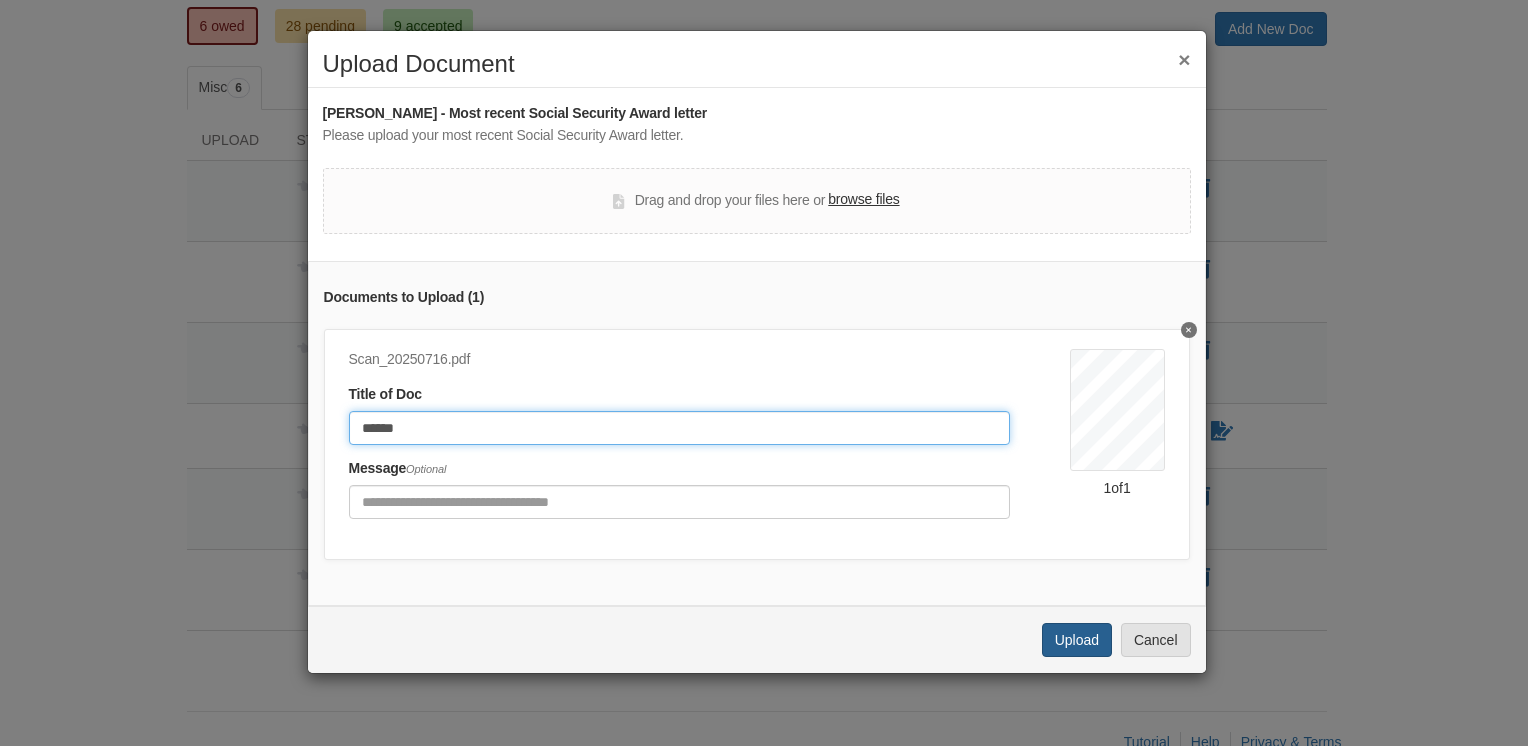 type on "******" 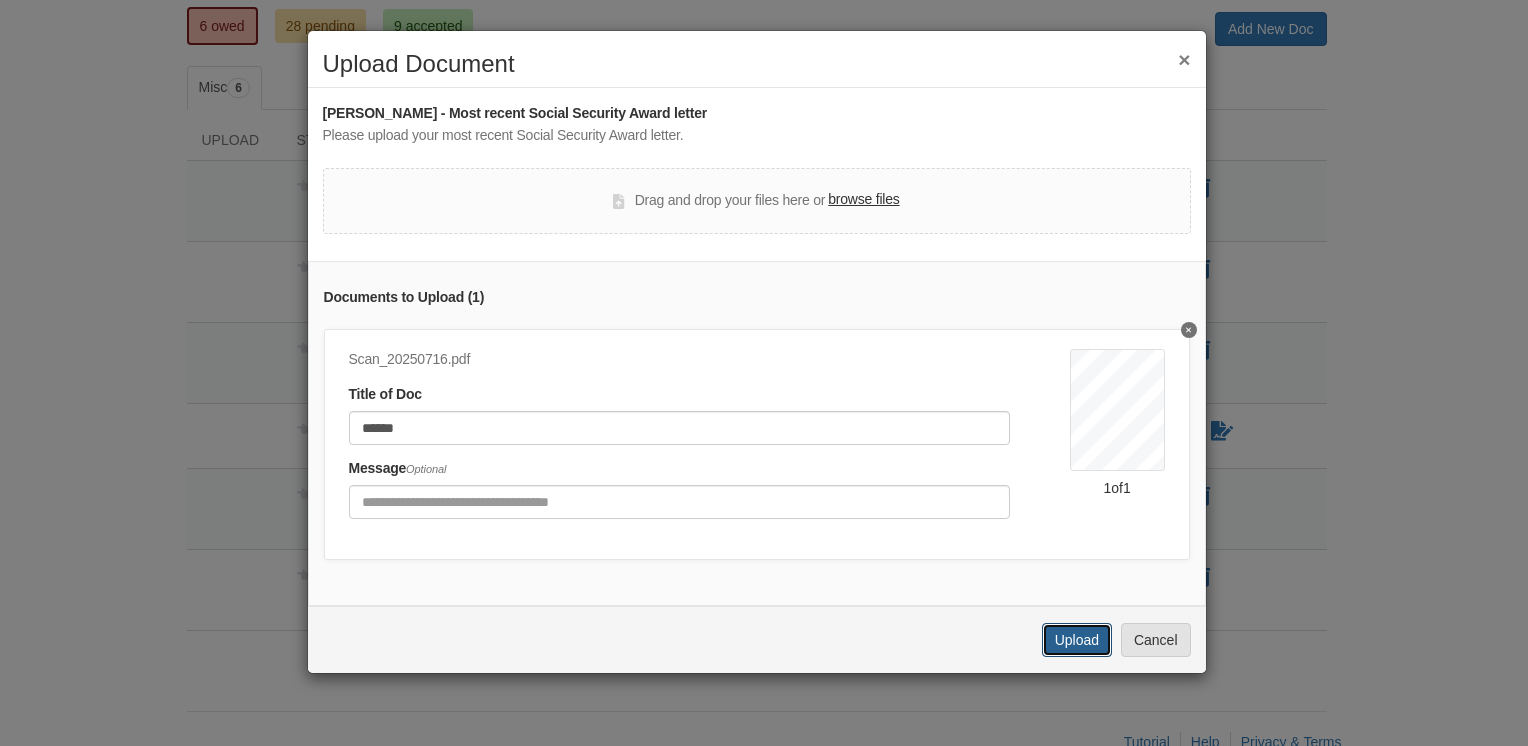 click on "Upload" at bounding box center [1077, 640] 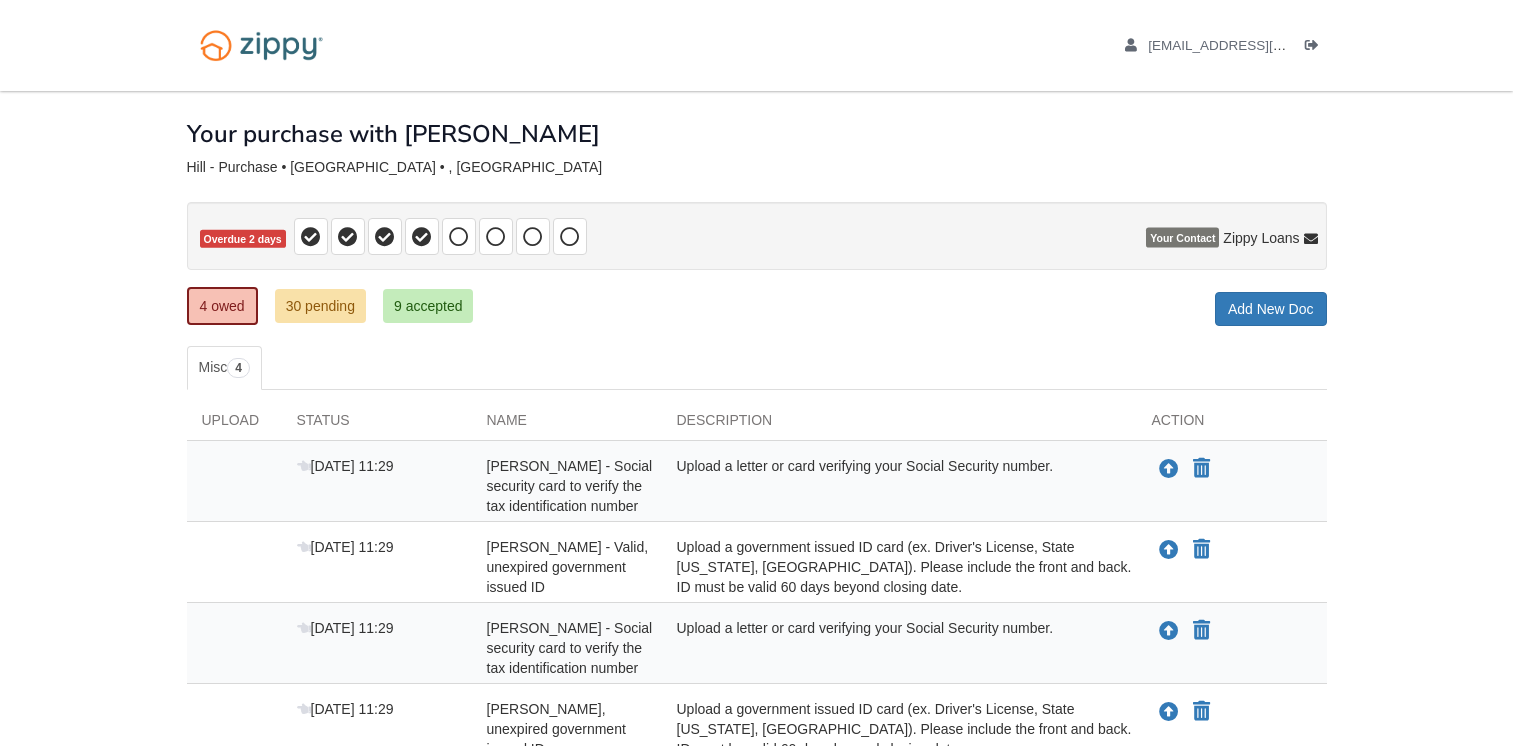 scroll, scrollTop: 176, scrollLeft: 0, axis: vertical 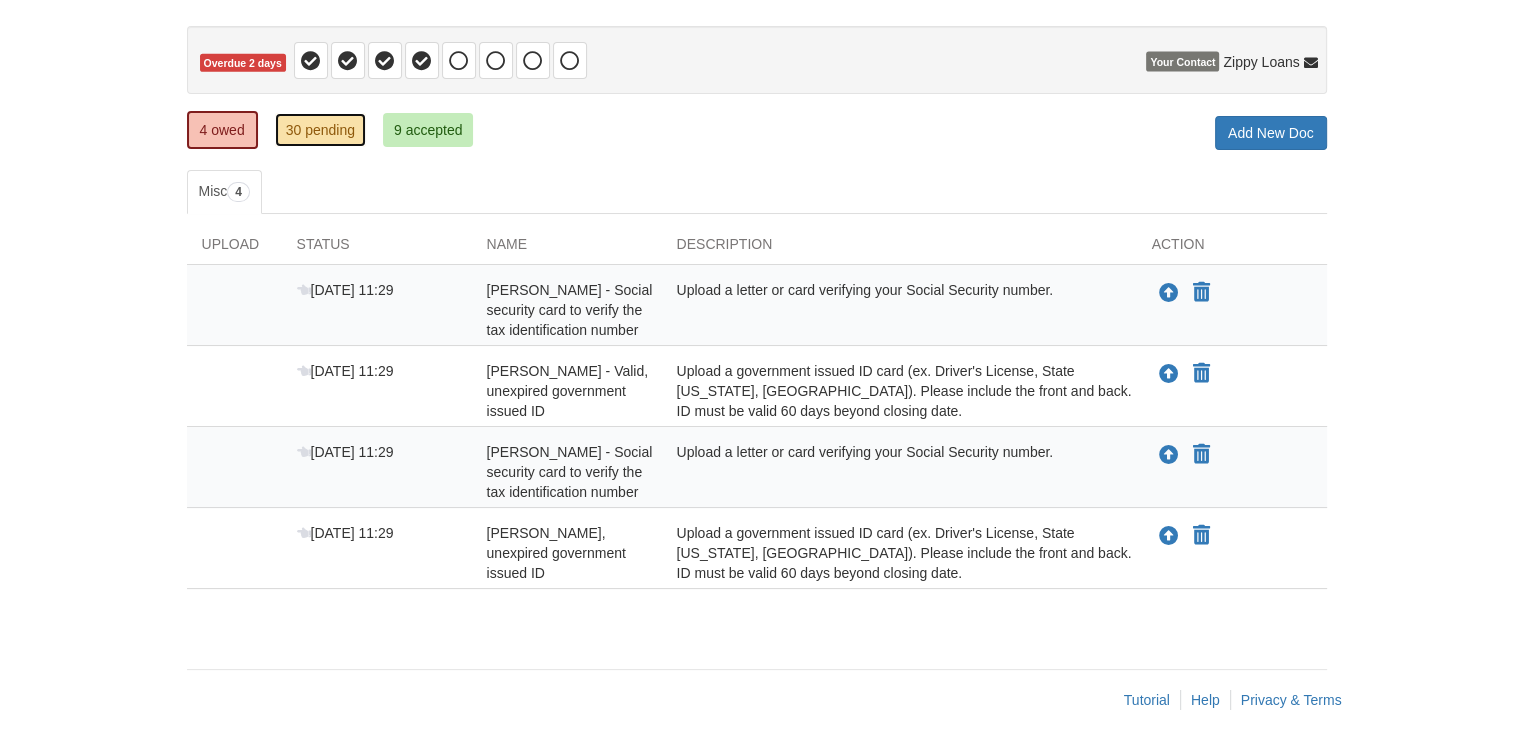 click on "30 pending" at bounding box center (320, 130) 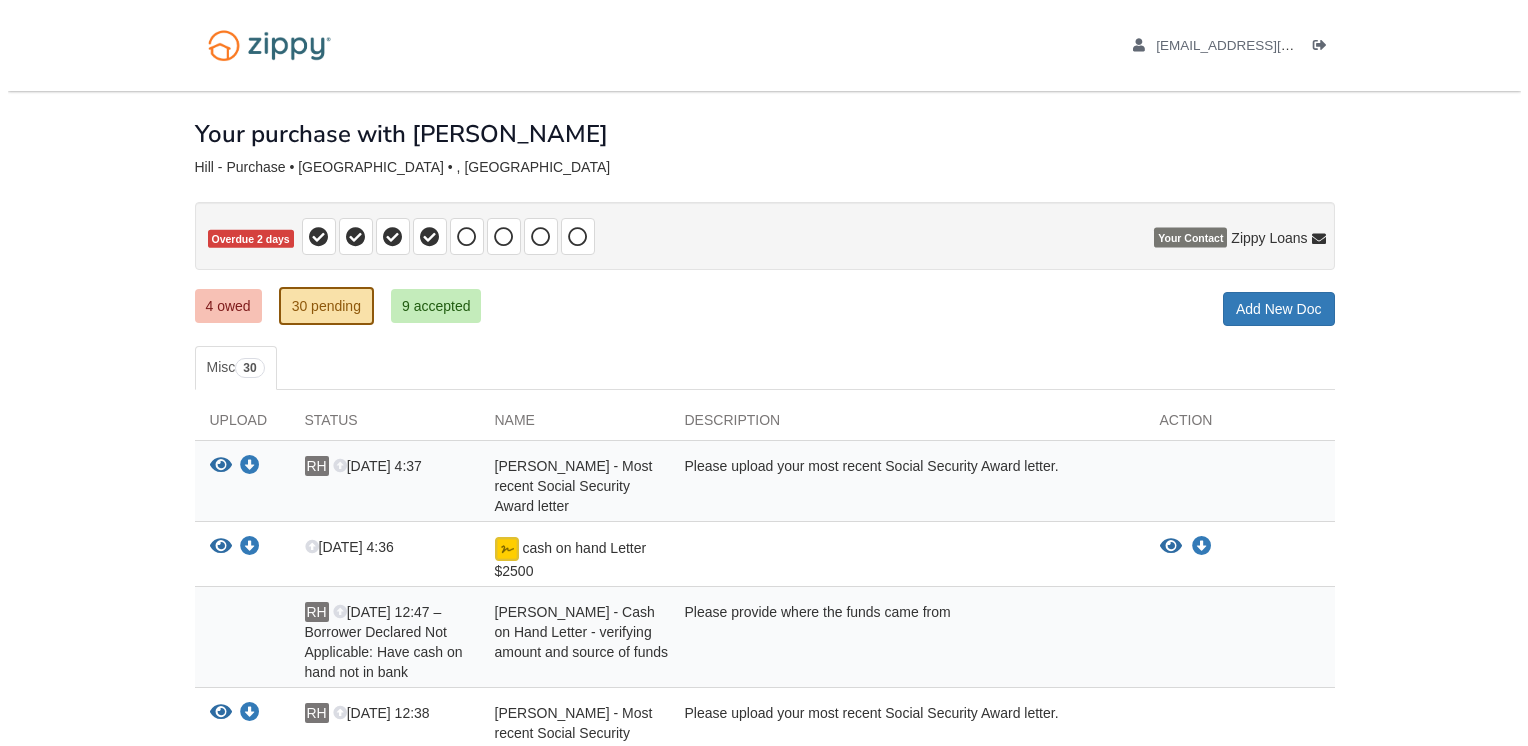 scroll, scrollTop: 0, scrollLeft: 0, axis: both 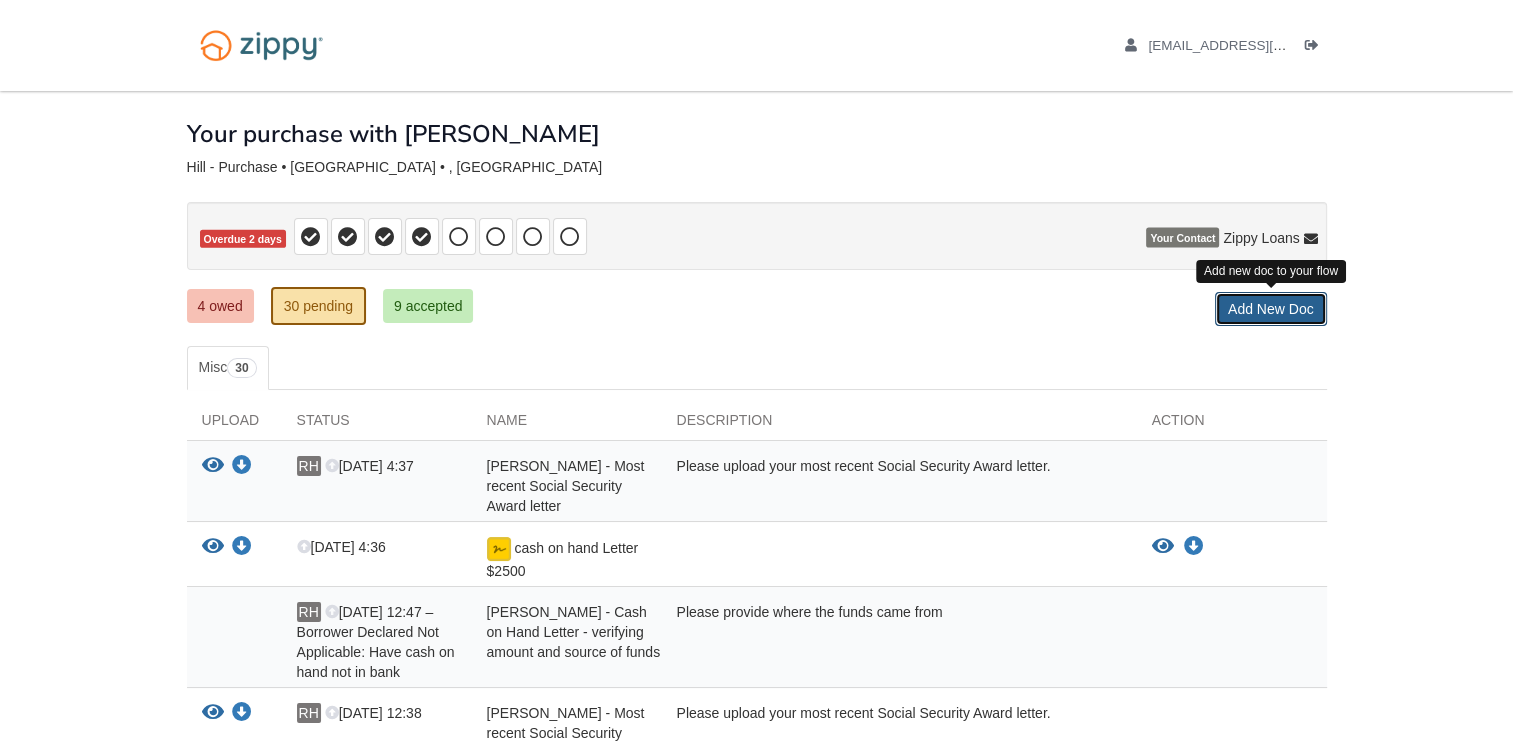 click on "Add New Doc" at bounding box center (1271, 309) 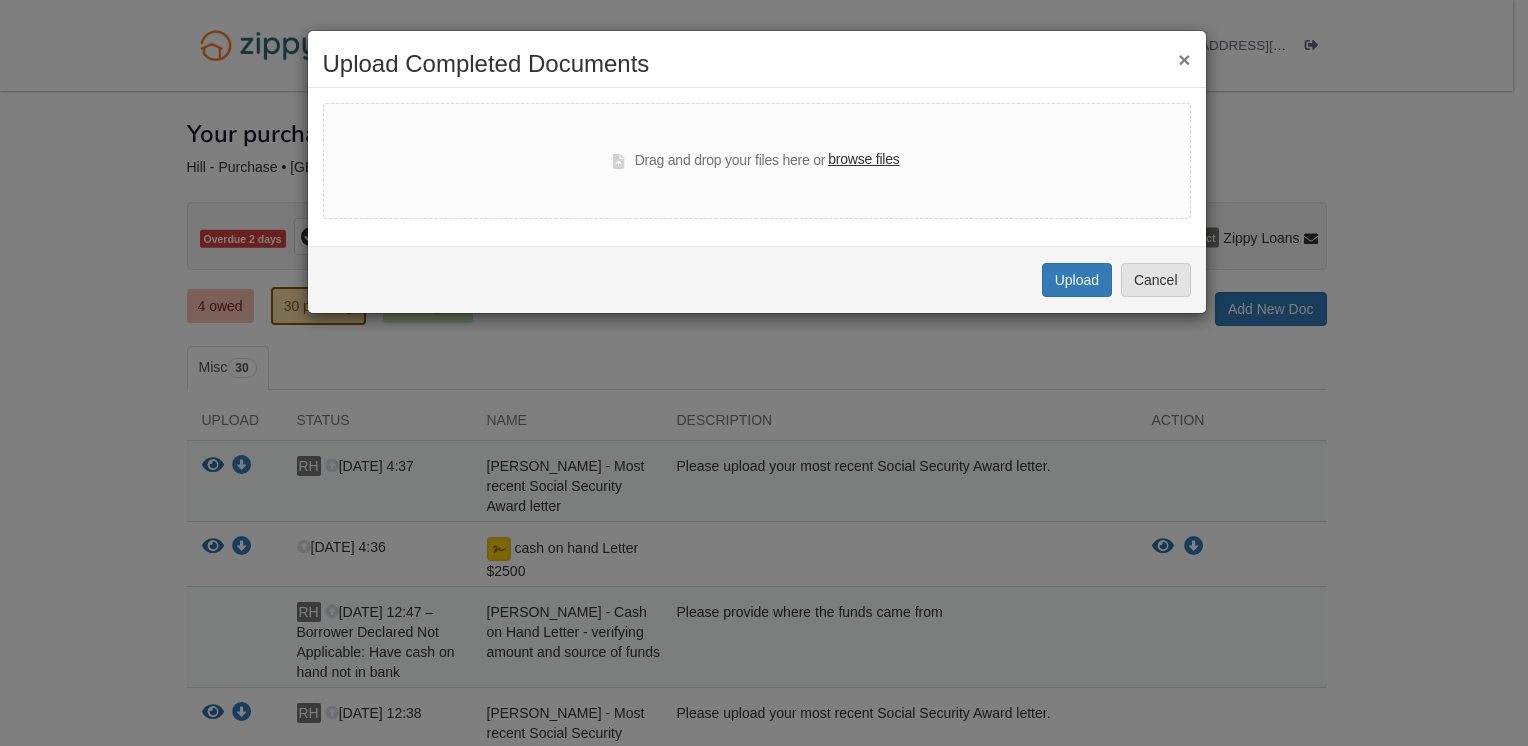 click on "browse files" at bounding box center [863, 160] 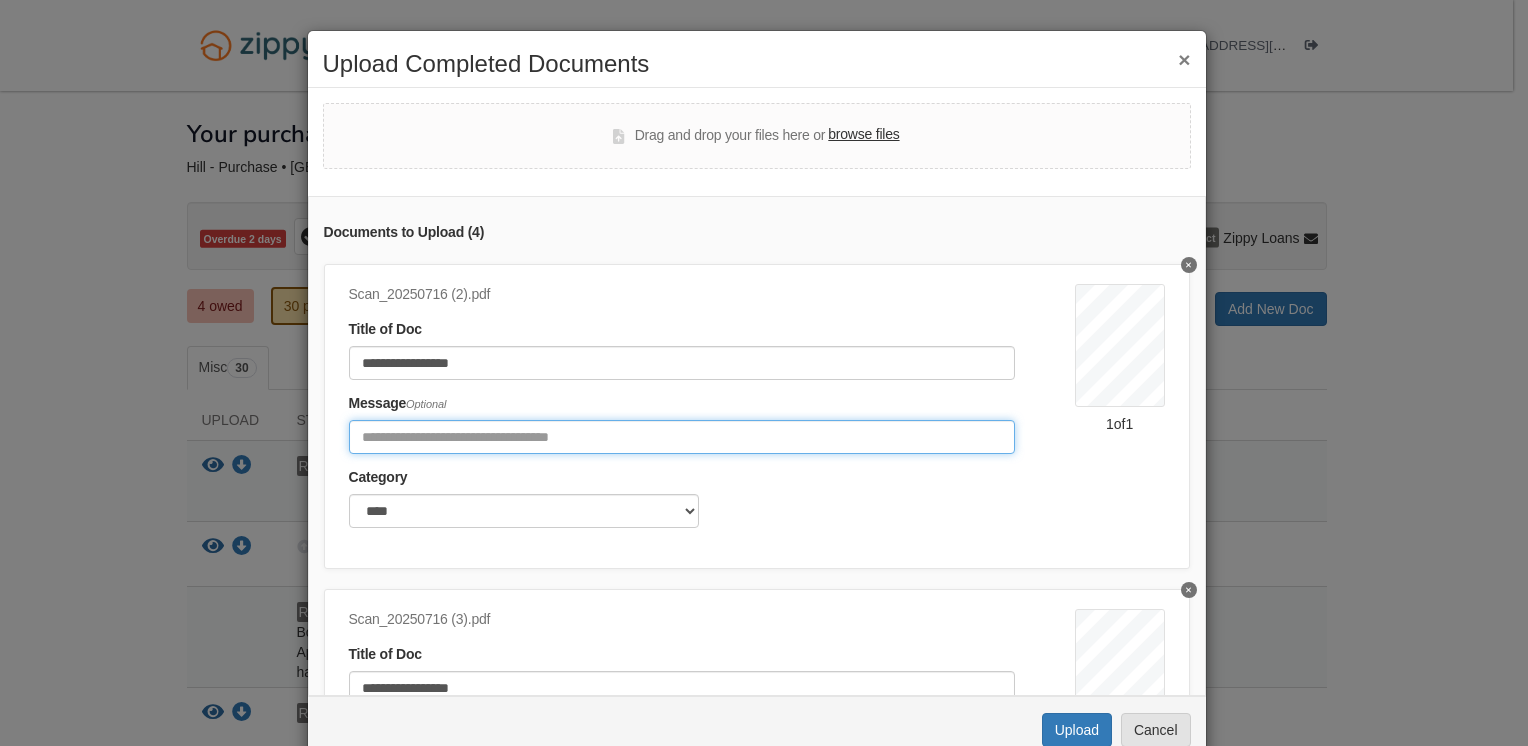 click at bounding box center [682, 437] 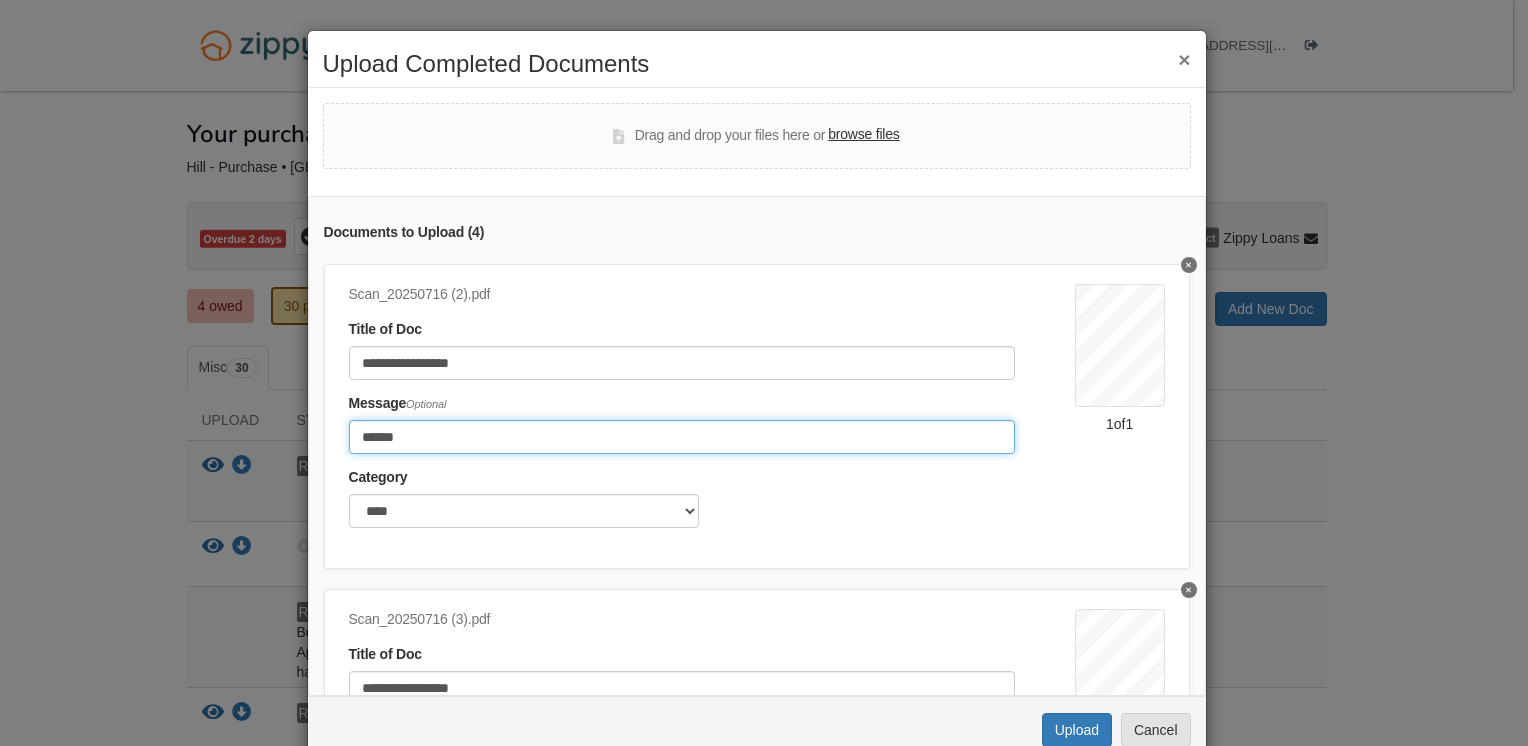 type on "******" 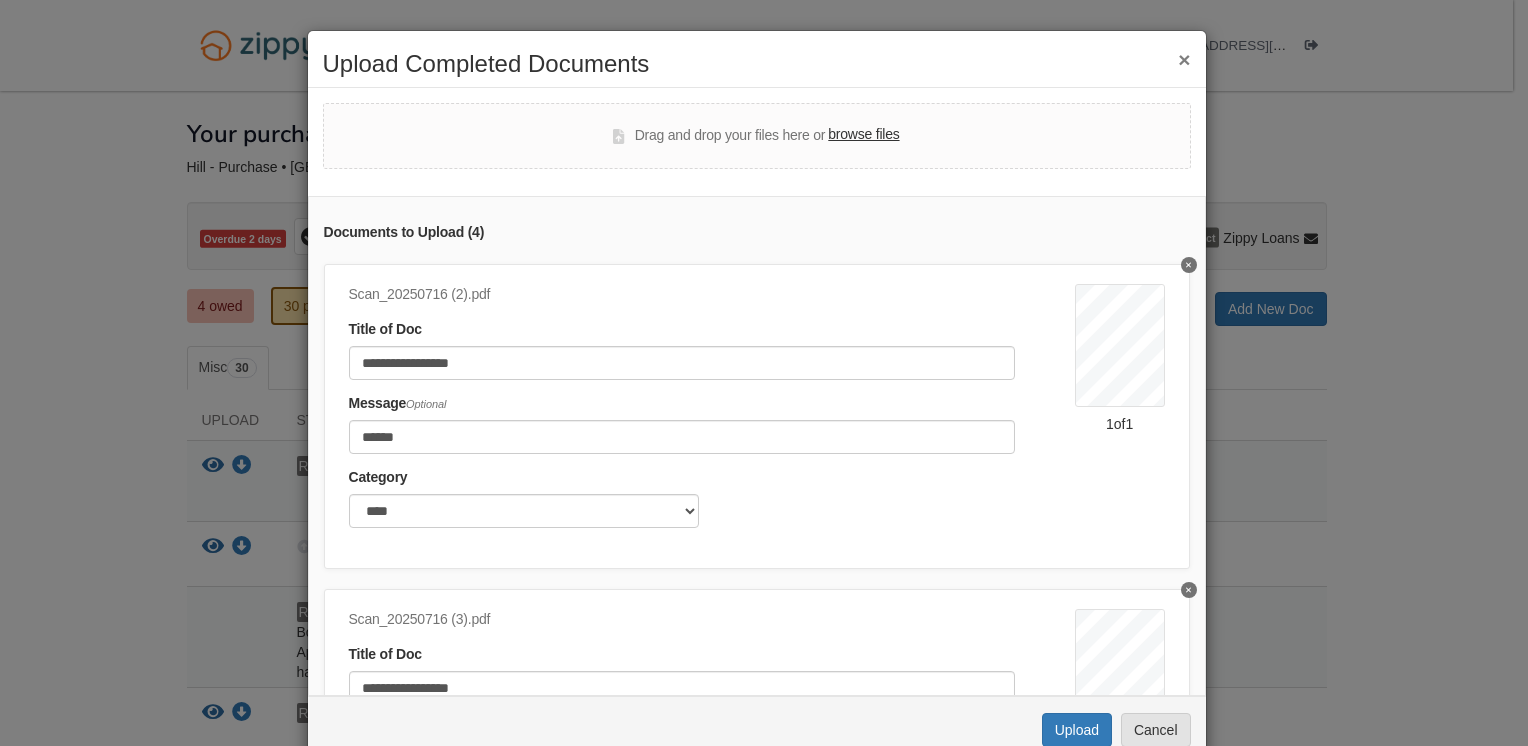 type 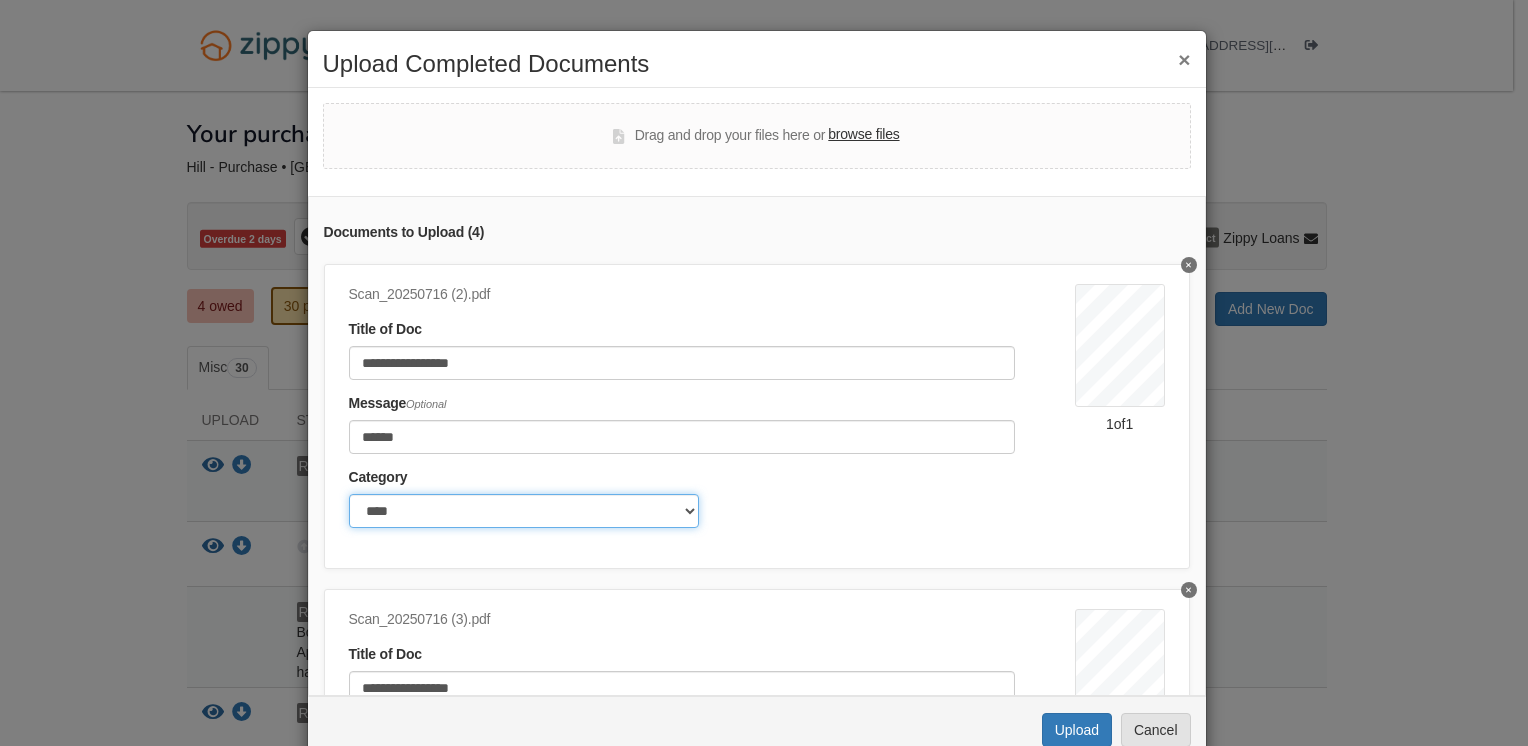 click on "******* ****" 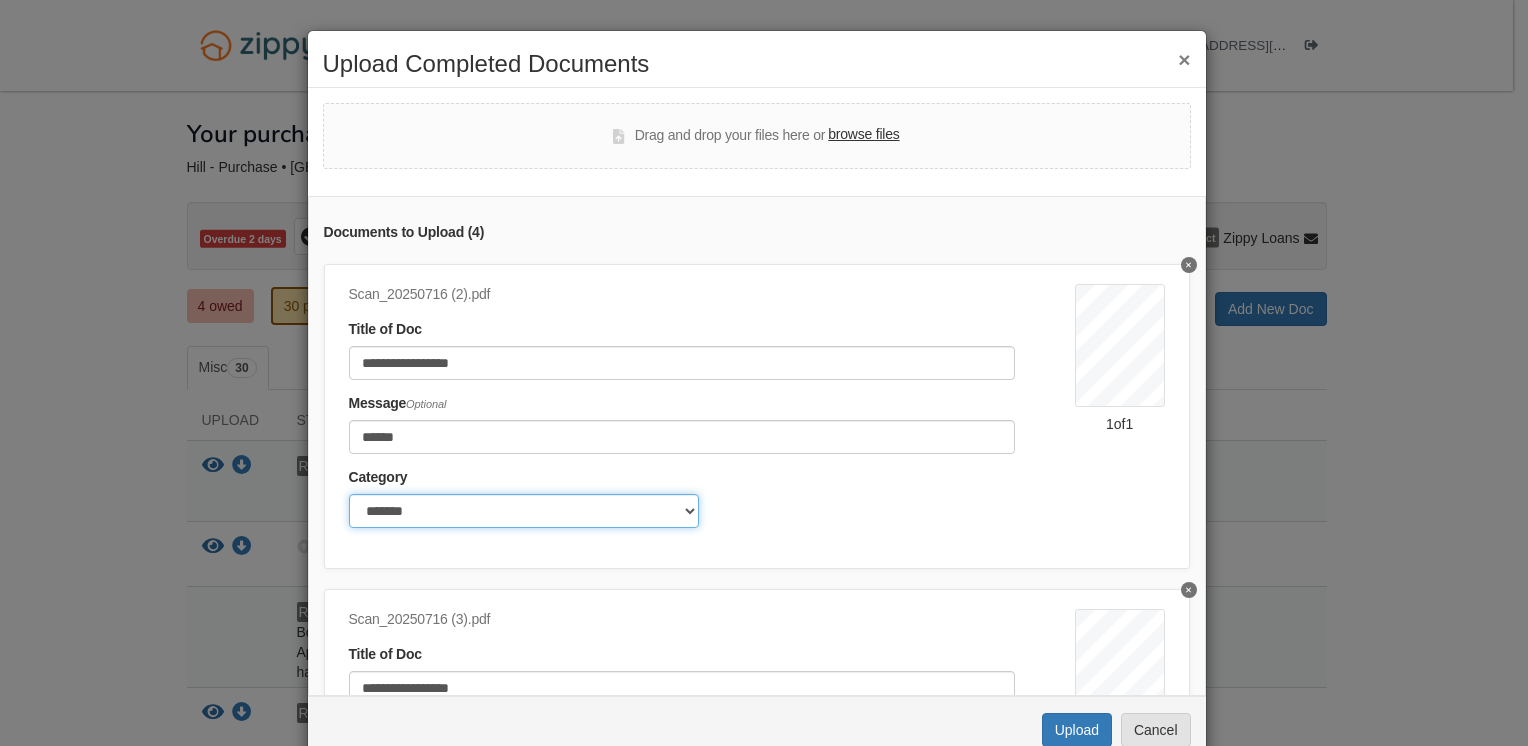 click on "******* ****" 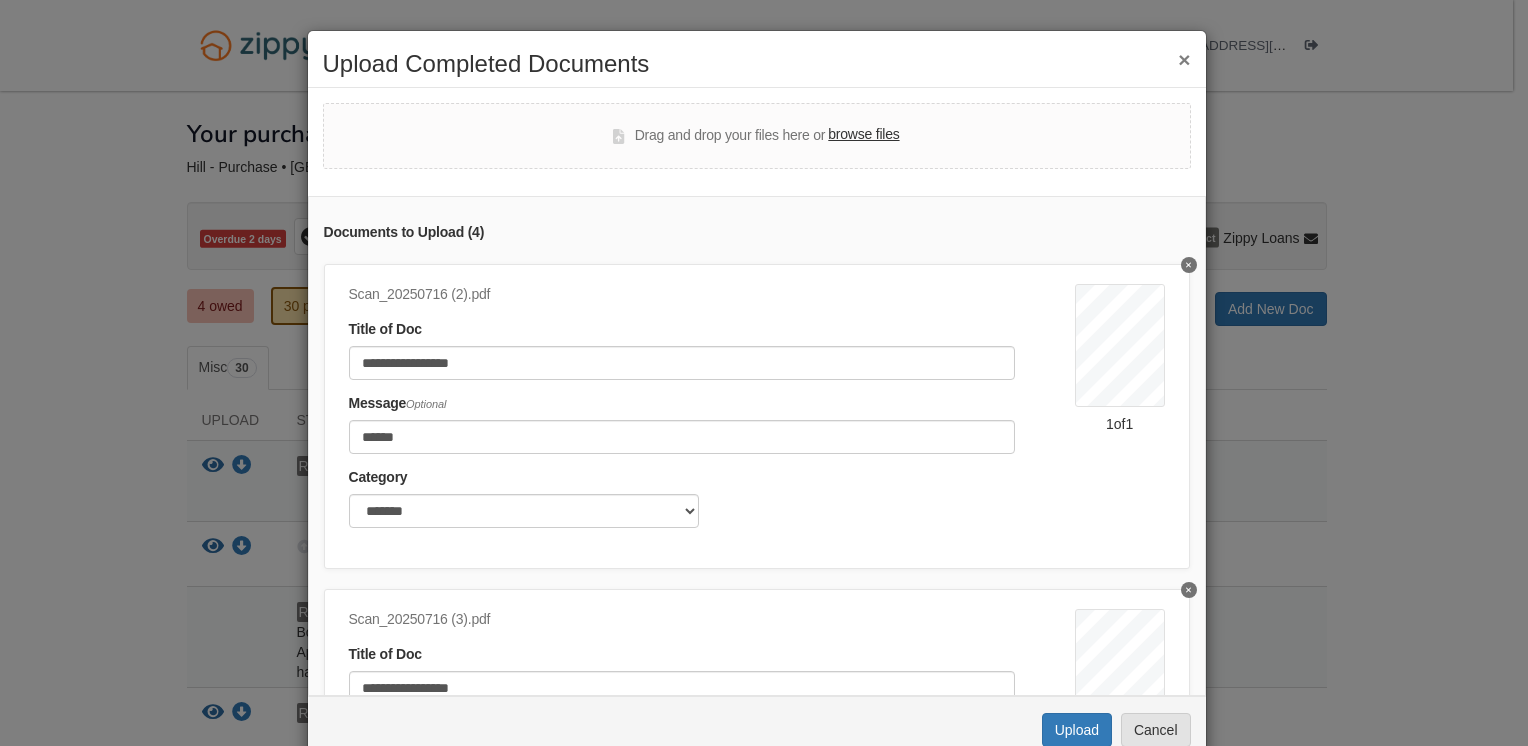 click on "**********" 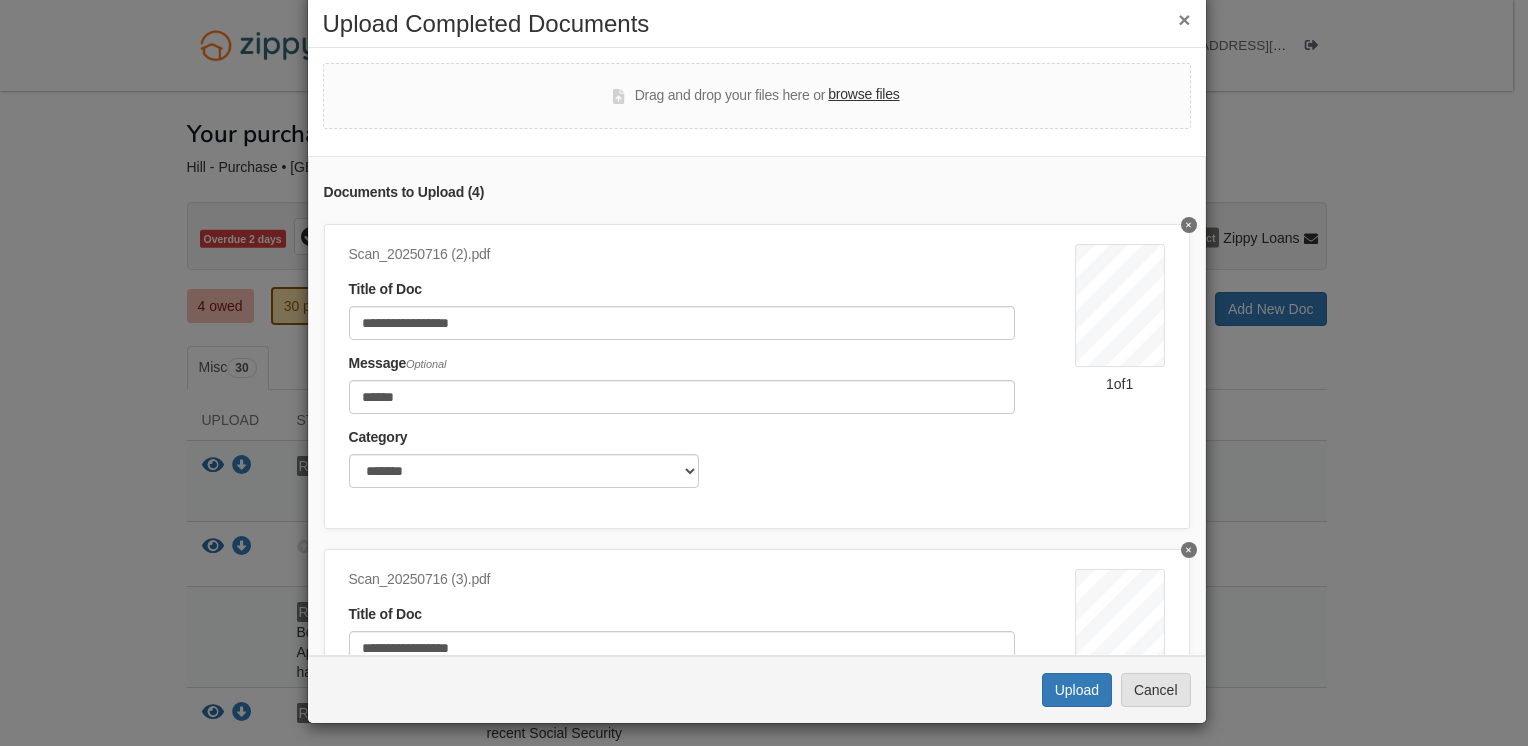 scroll, scrollTop: 47, scrollLeft: 0, axis: vertical 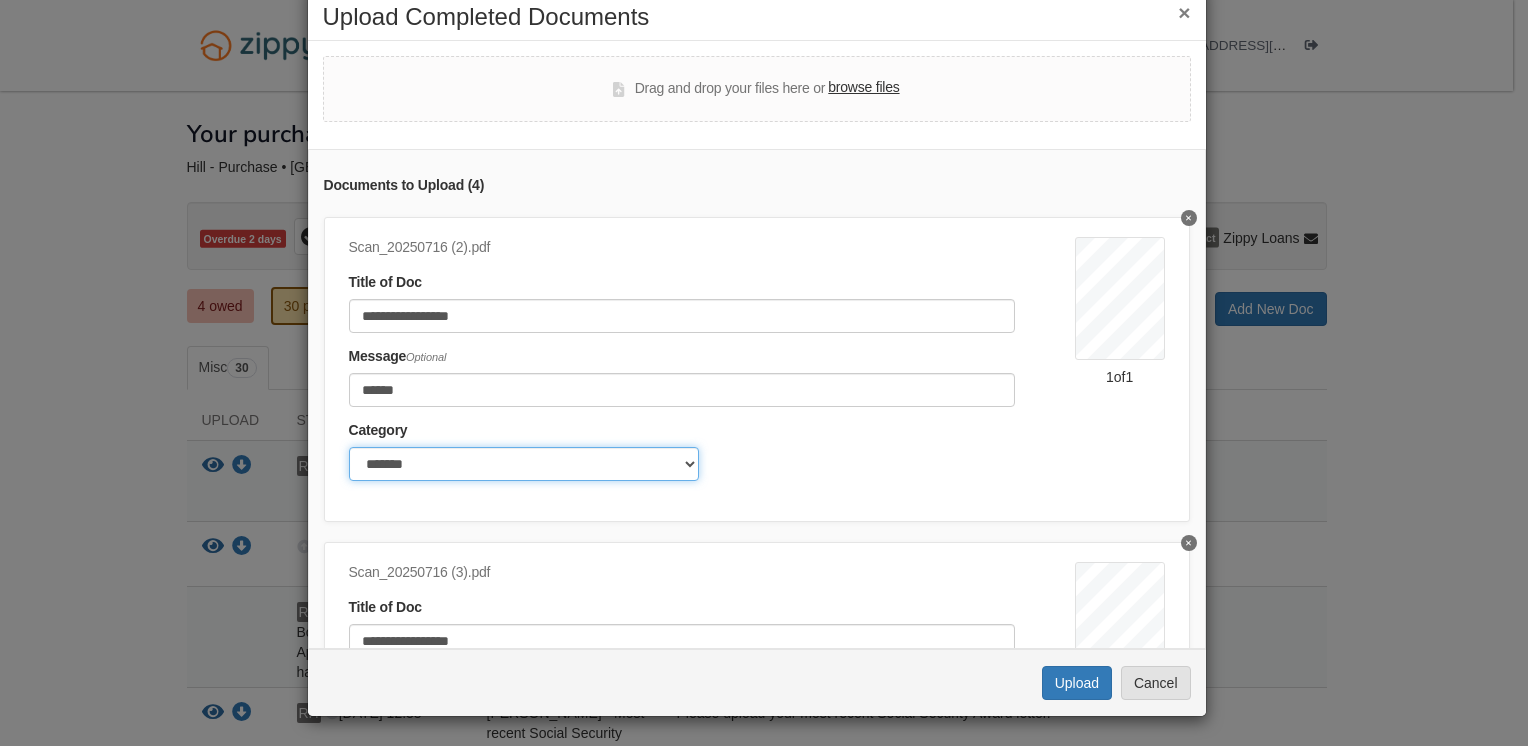 click on "******* ****" 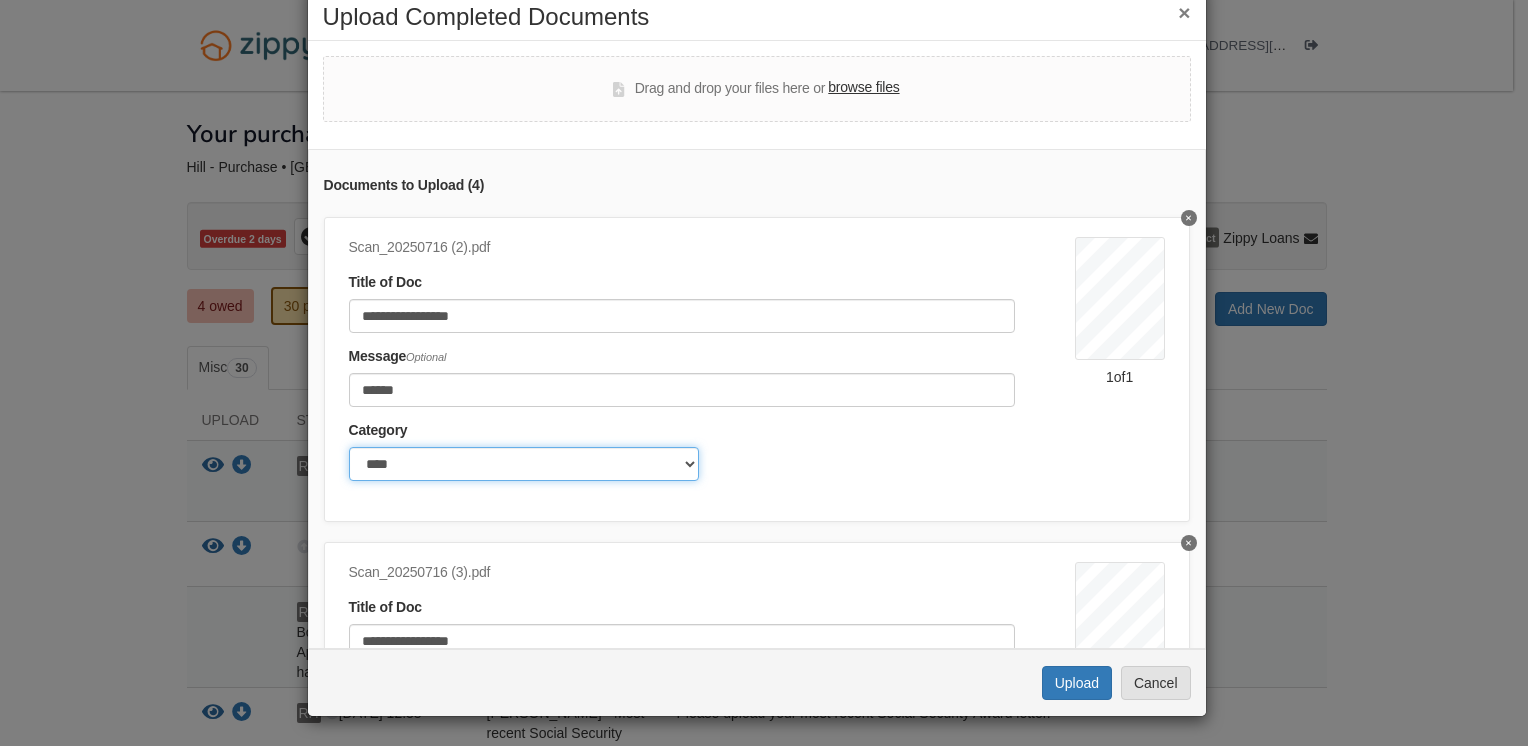 click on "******* ****" 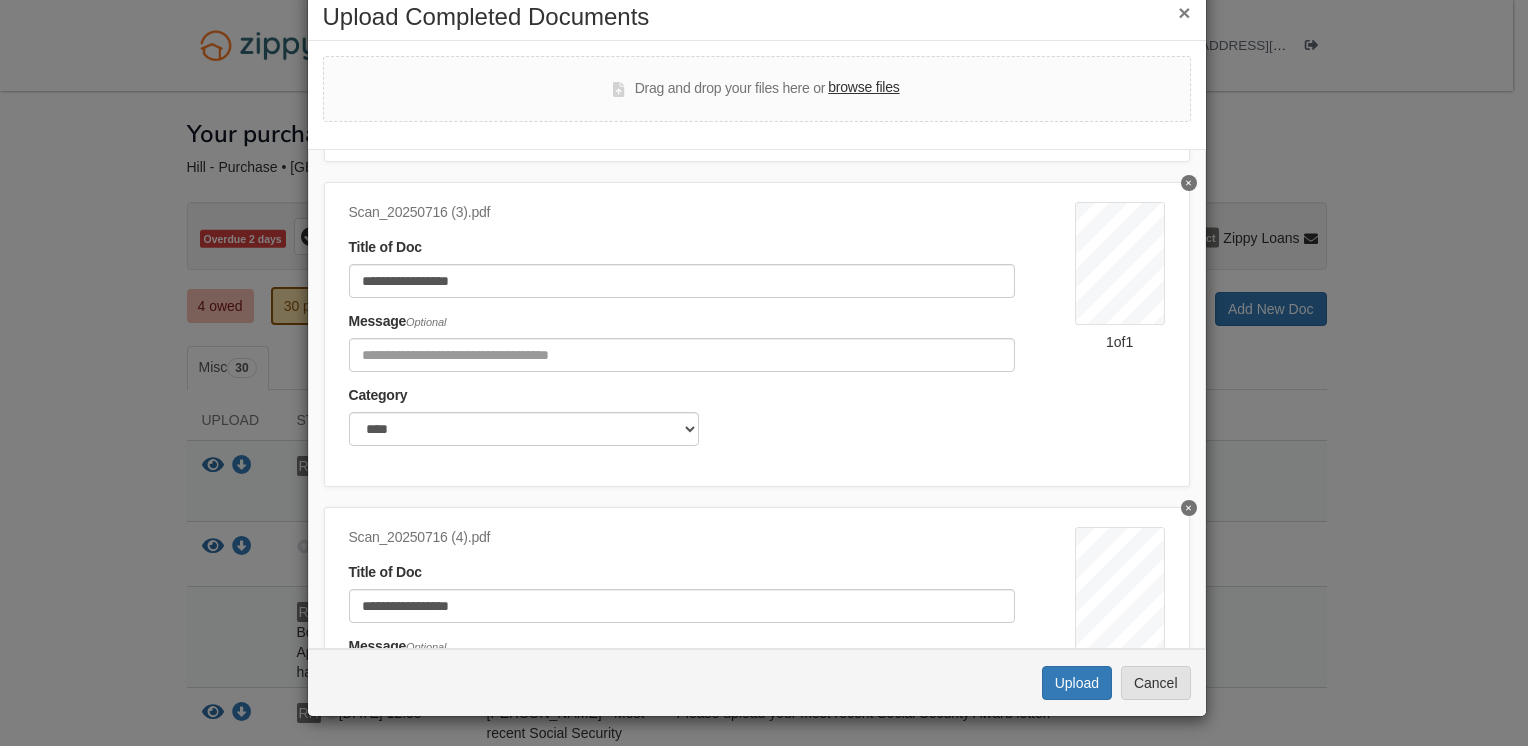 scroll, scrollTop: 0, scrollLeft: 0, axis: both 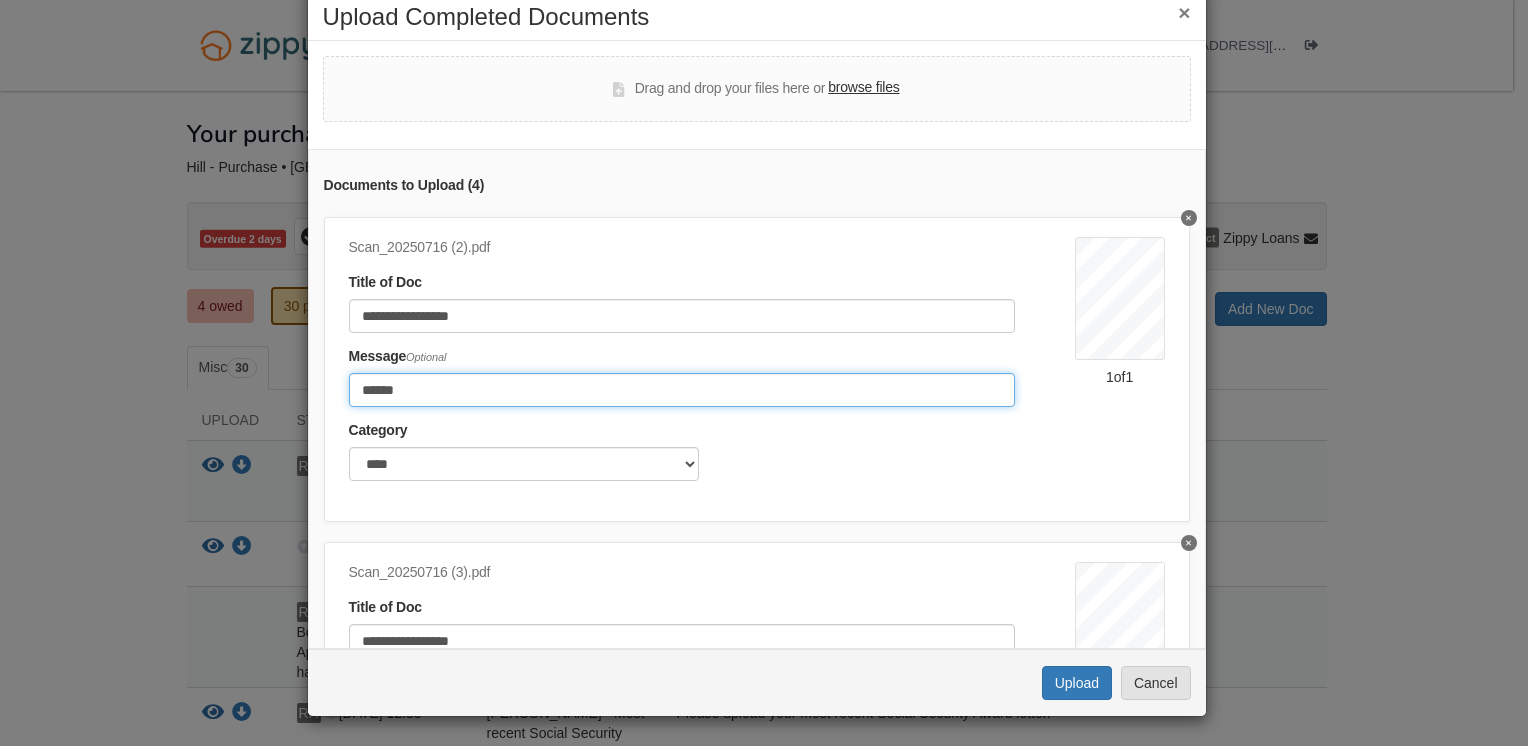 click on "******" at bounding box center (682, 390) 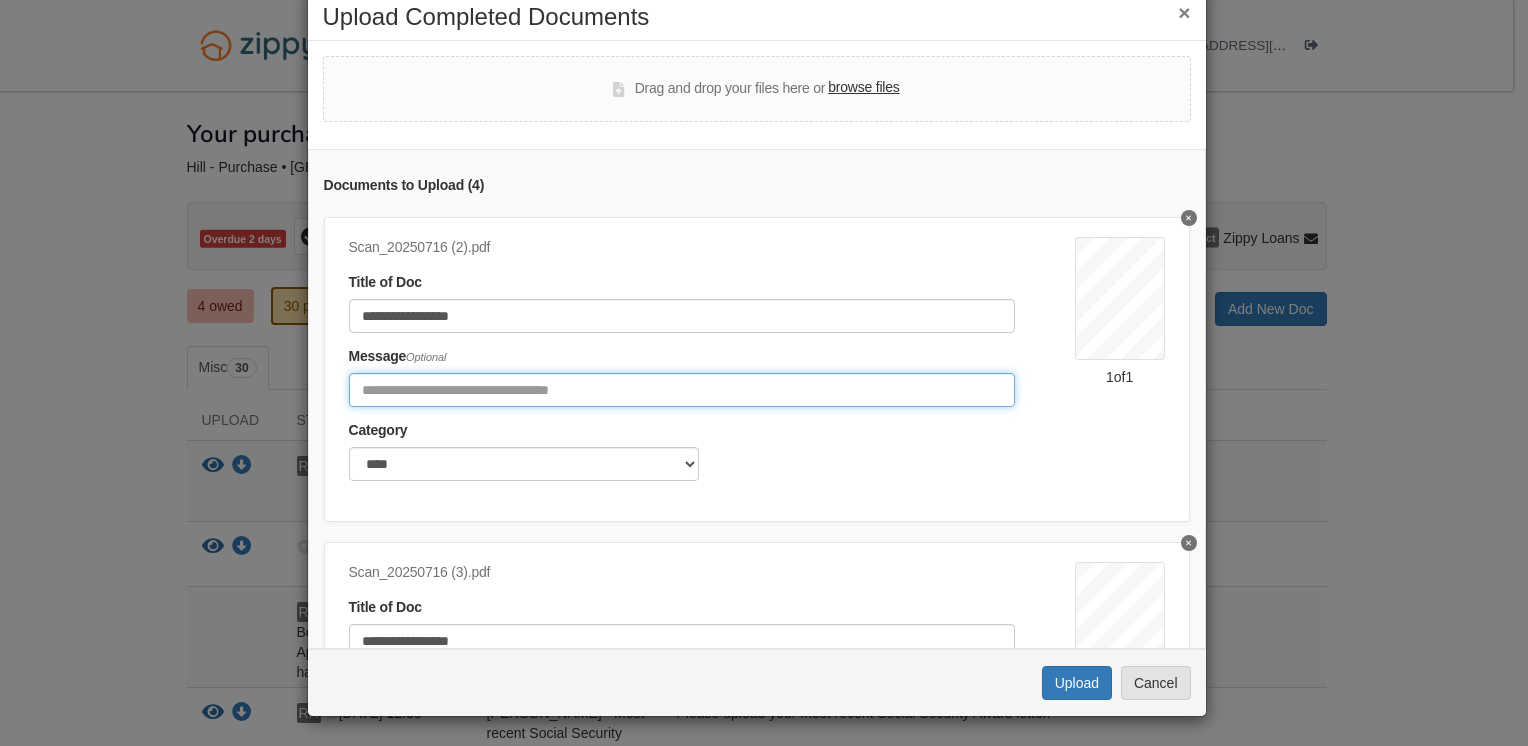 type 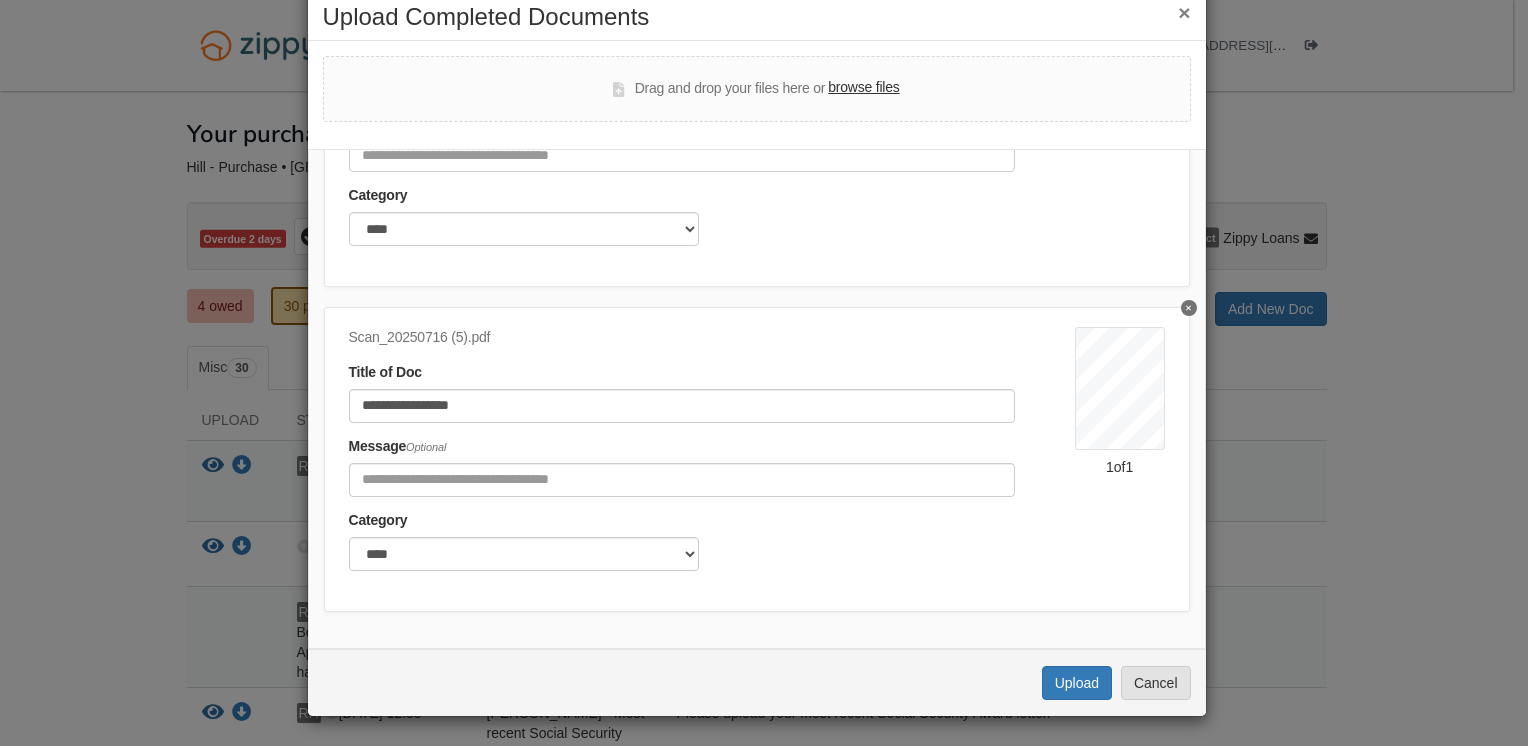 scroll, scrollTop: 906, scrollLeft: 0, axis: vertical 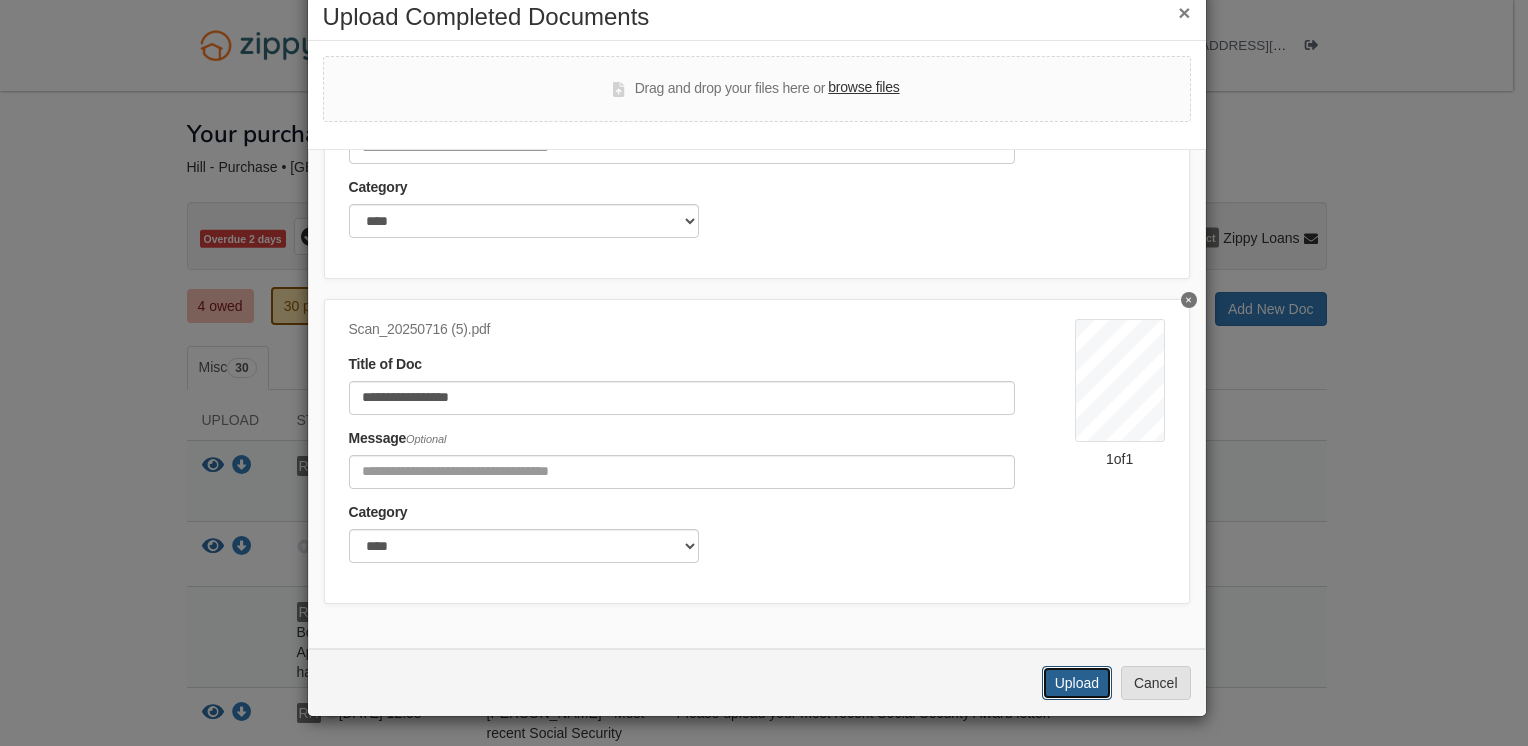 click on "Upload" at bounding box center (1077, 683) 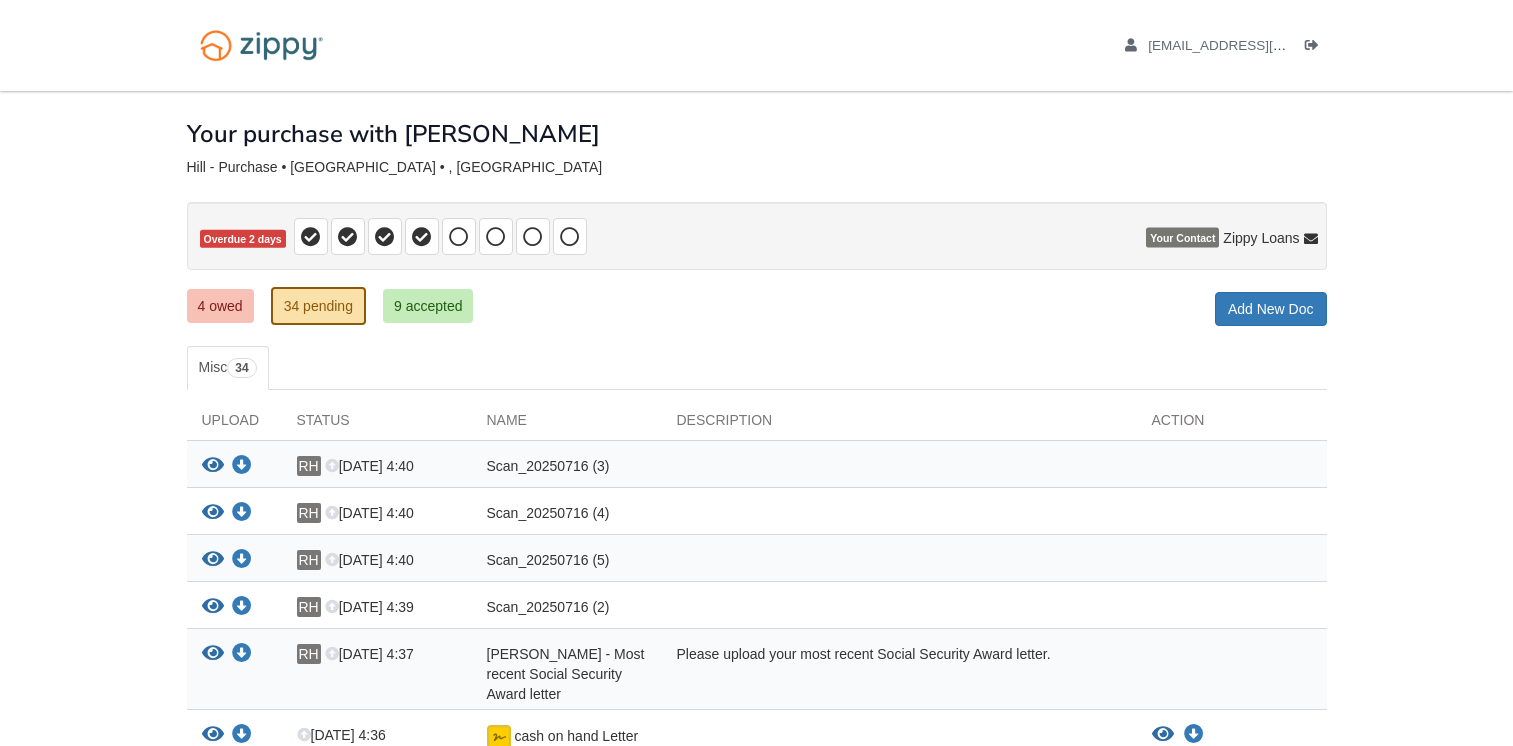 scroll, scrollTop: 0, scrollLeft: 0, axis: both 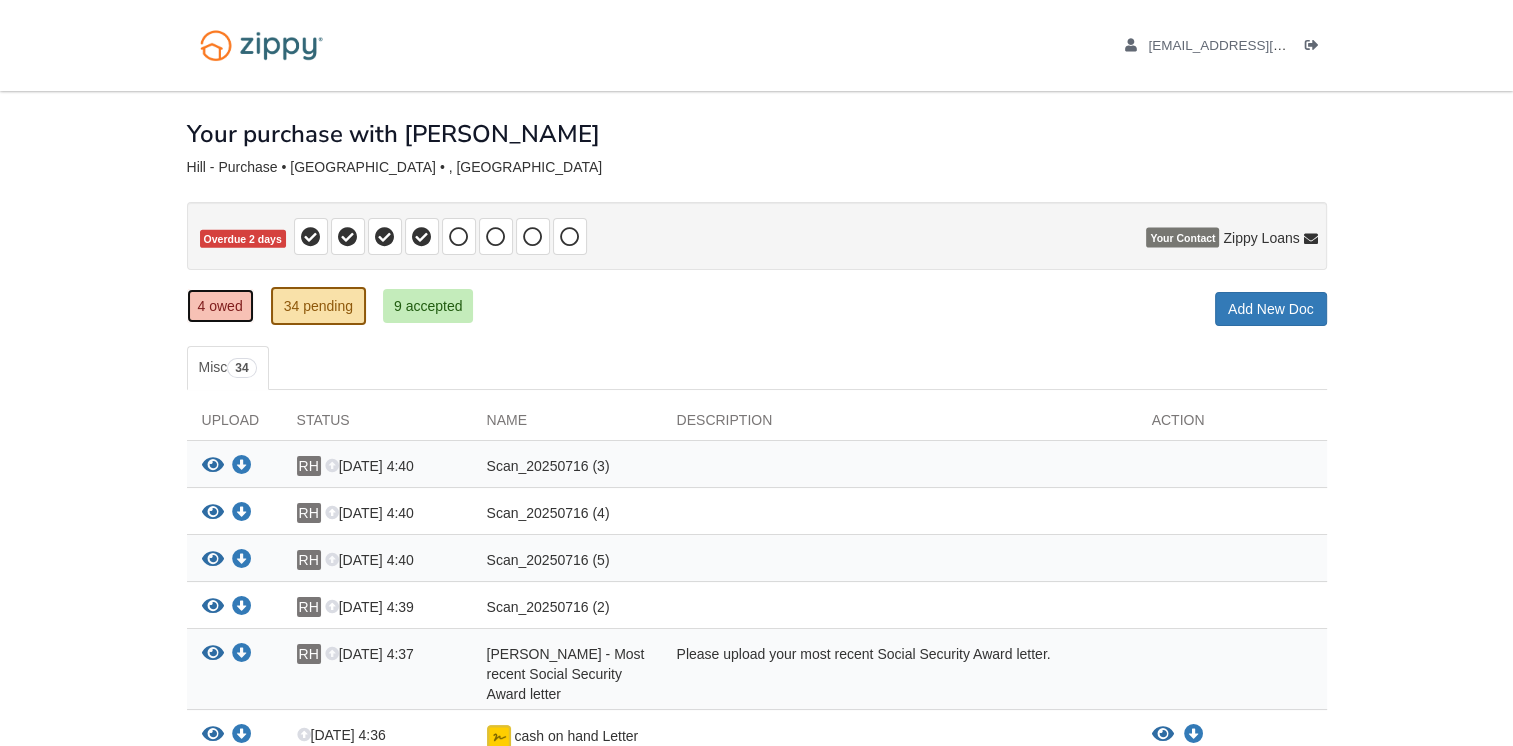 click on "4 owed" at bounding box center (220, 306) 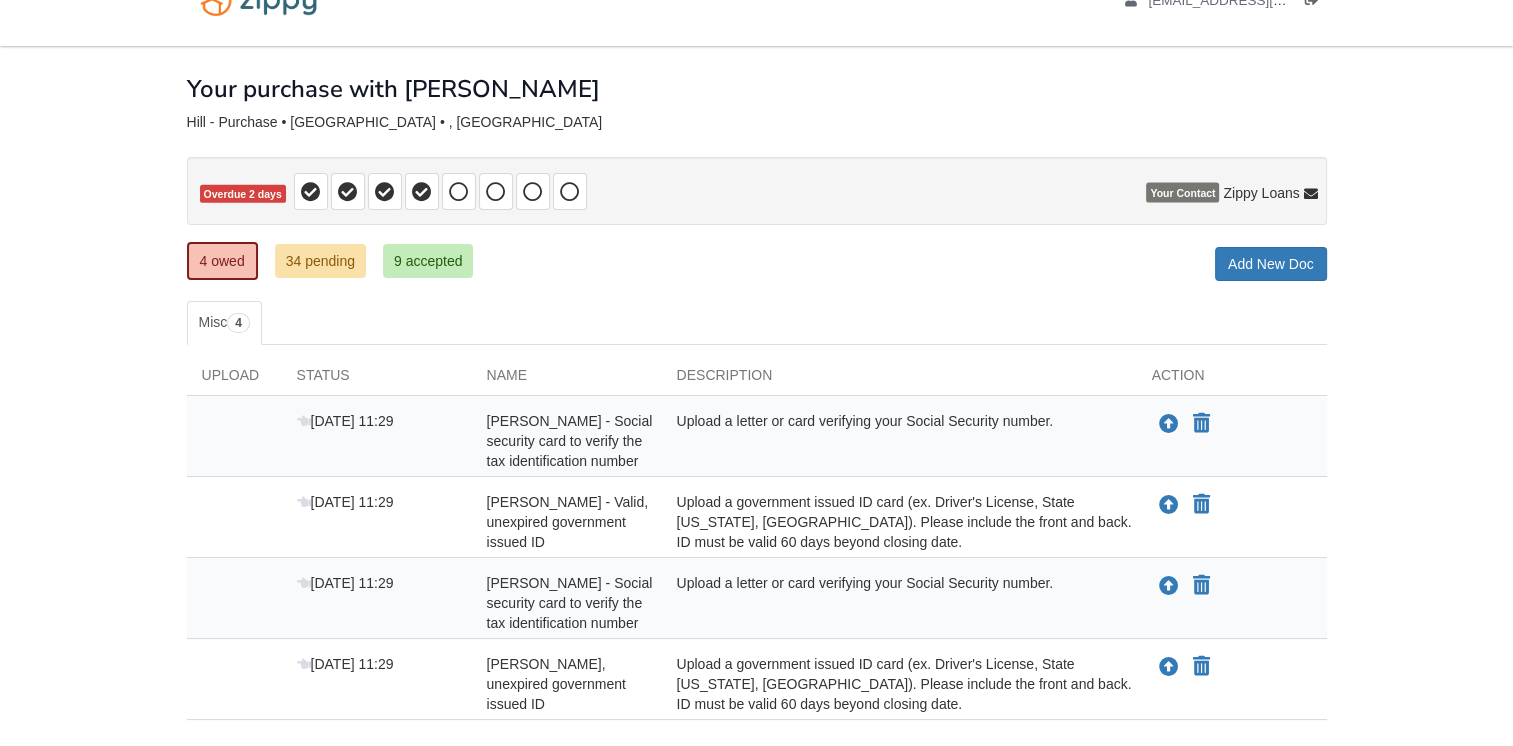 scroll, scrollTop: 40, scrollLeft: 0, axis: vertical 